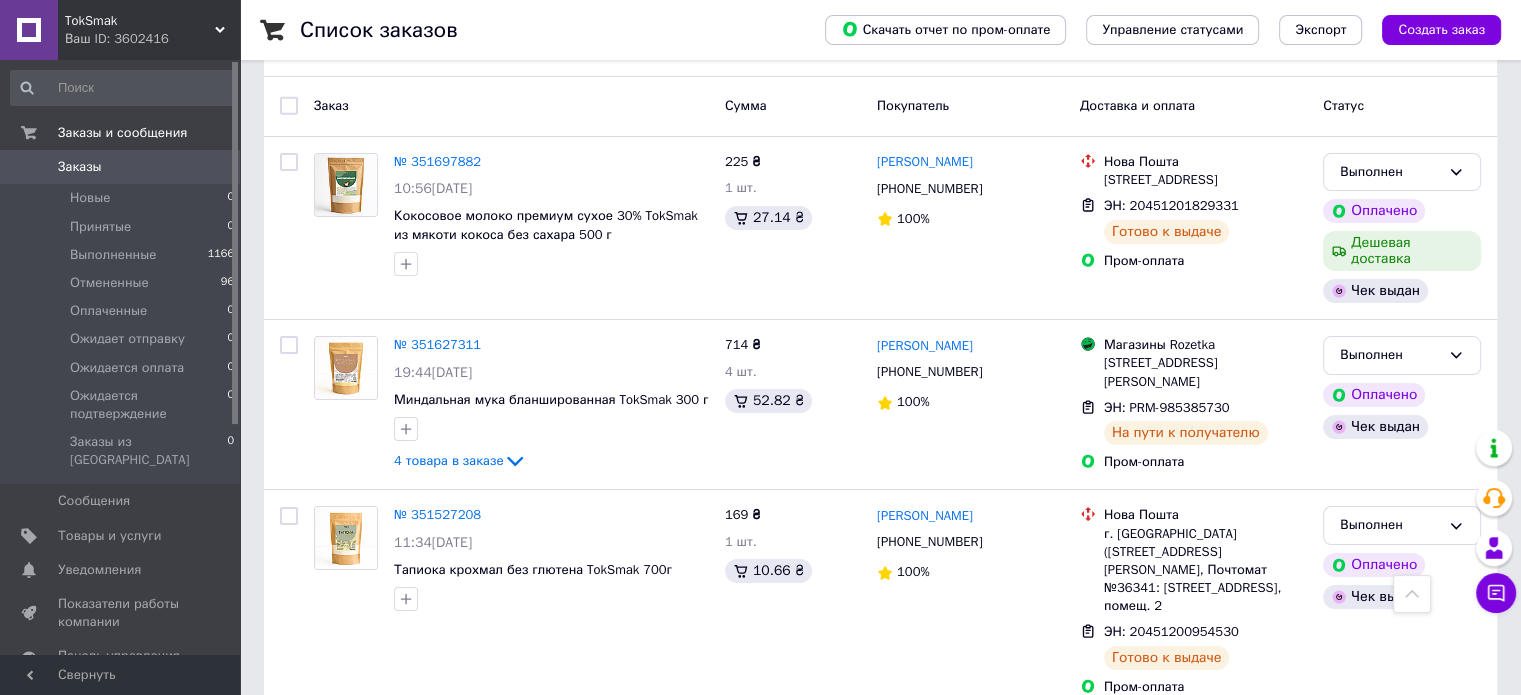 scroll, scrollTop: 0, scrollLeft: 0, axis: both 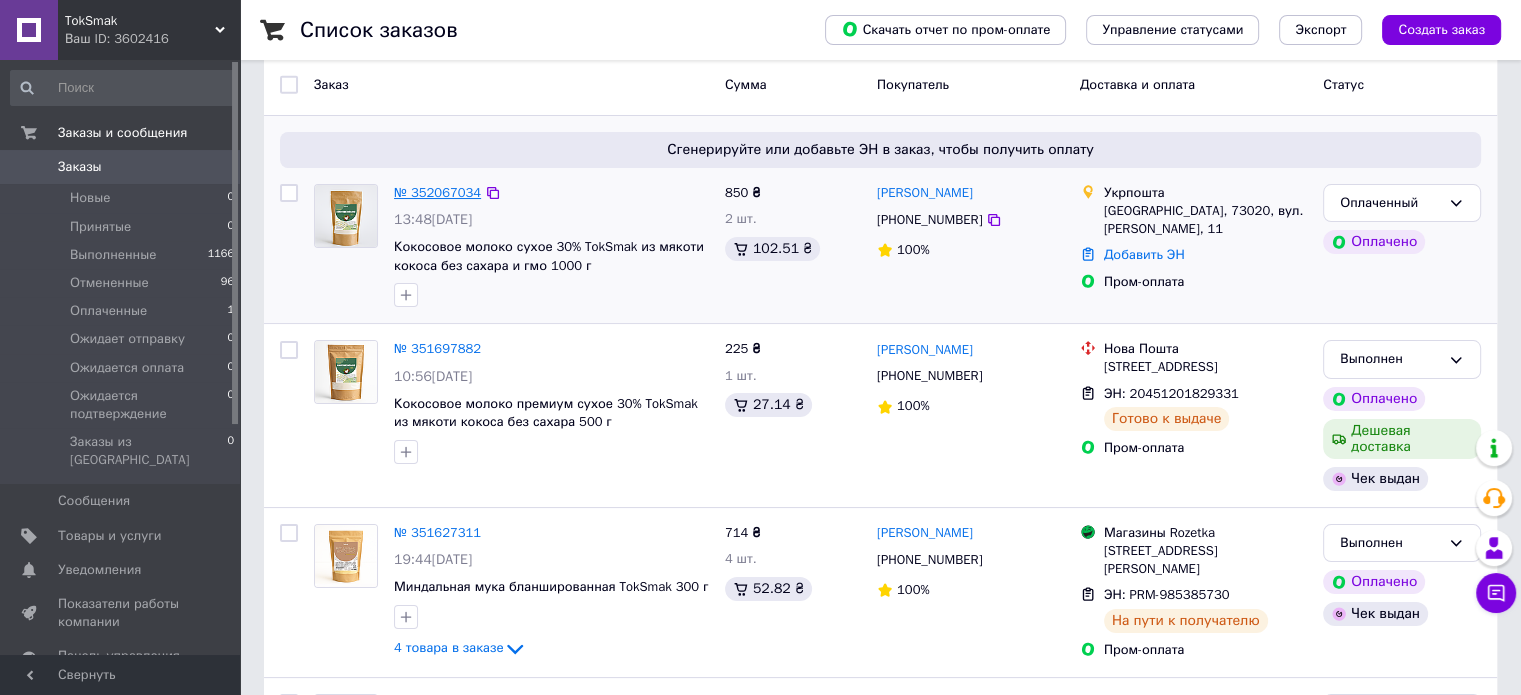 click on "№ 352067034" at bounding box center (437, 192) 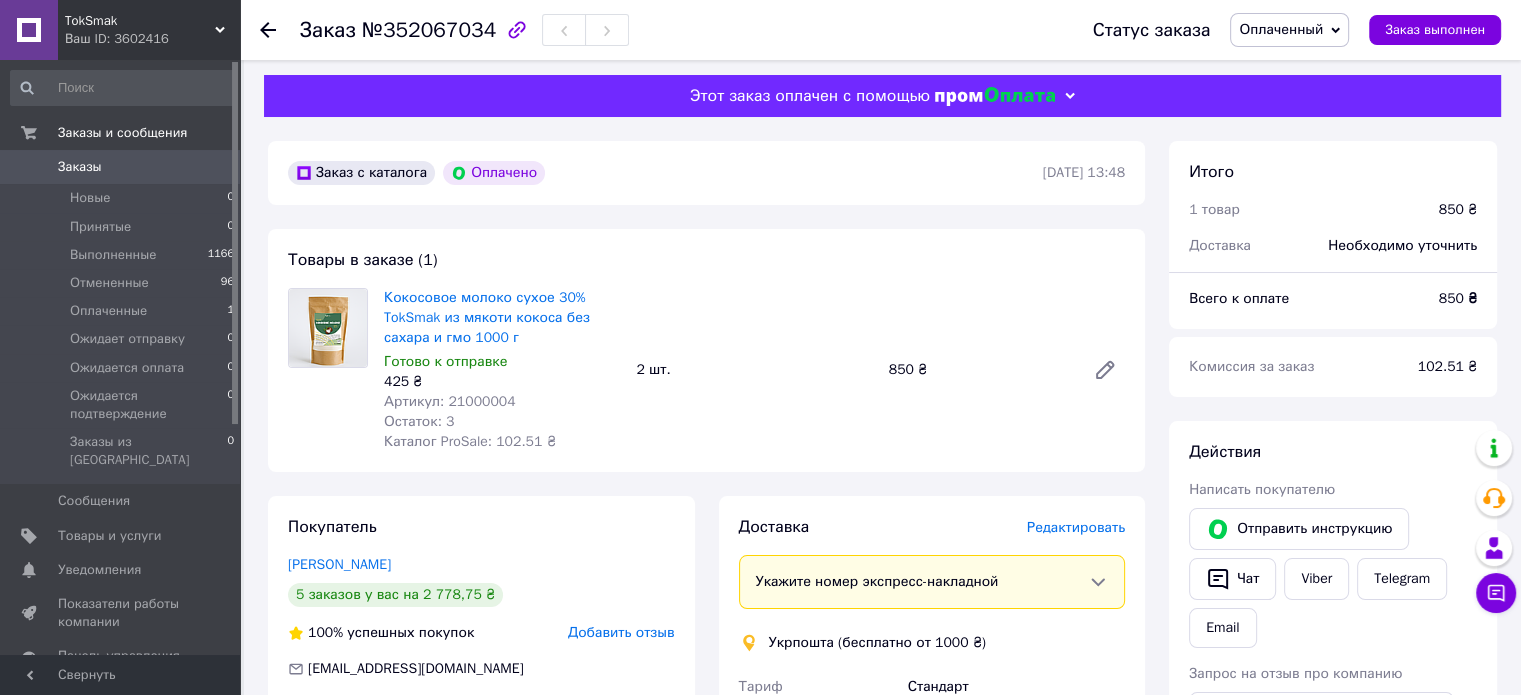 scroll, scrollTop: 0, scrollLeft: 0, axis: both 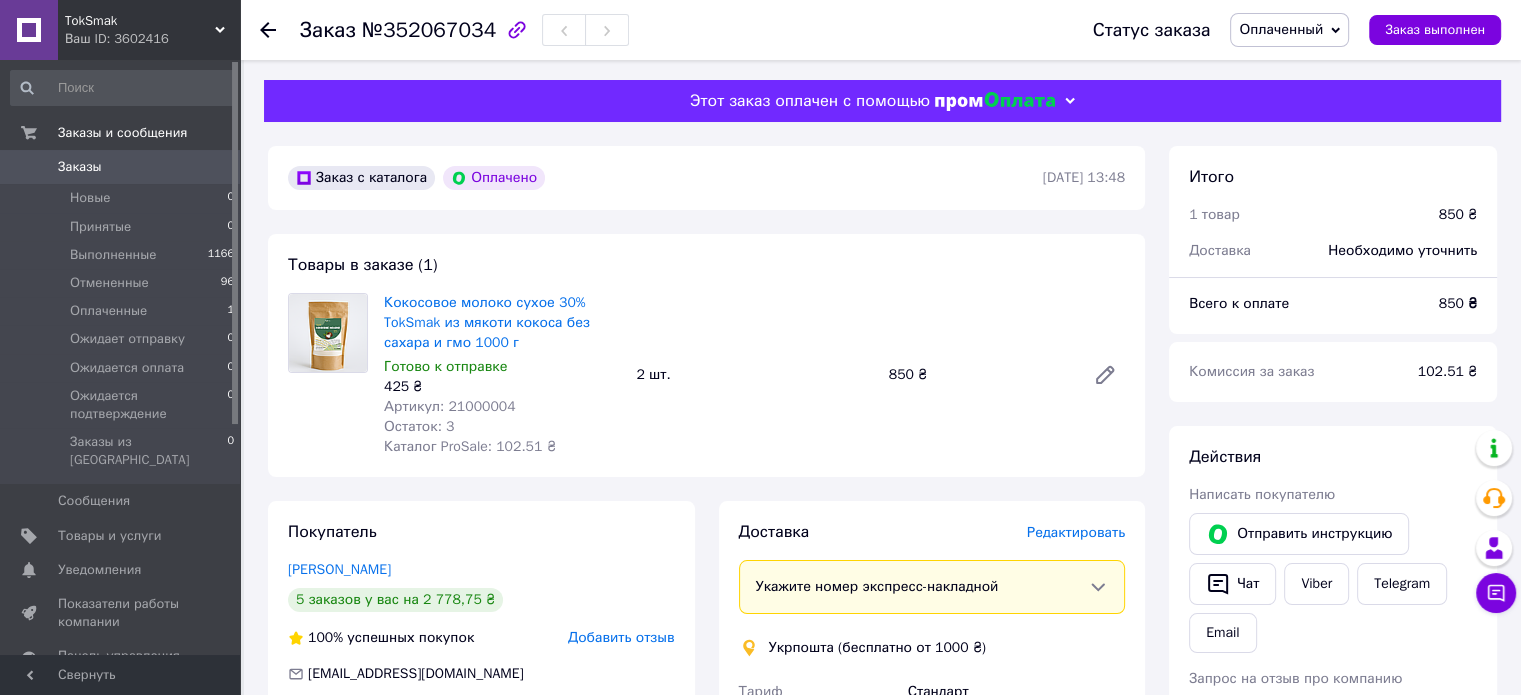 click on "Оплаченный" at bounding box center [1289, 30] 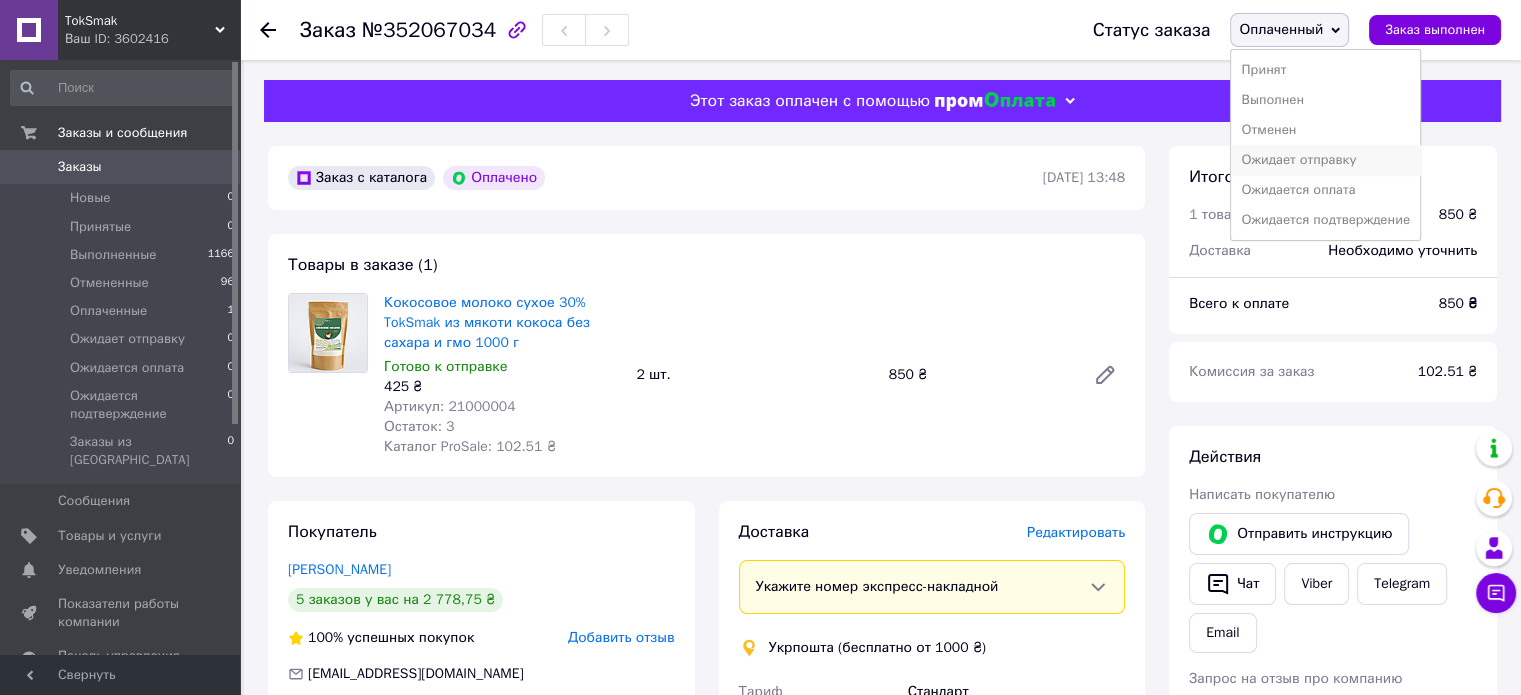click on "Ожидает отправку" at bounding box center [1325, 160] 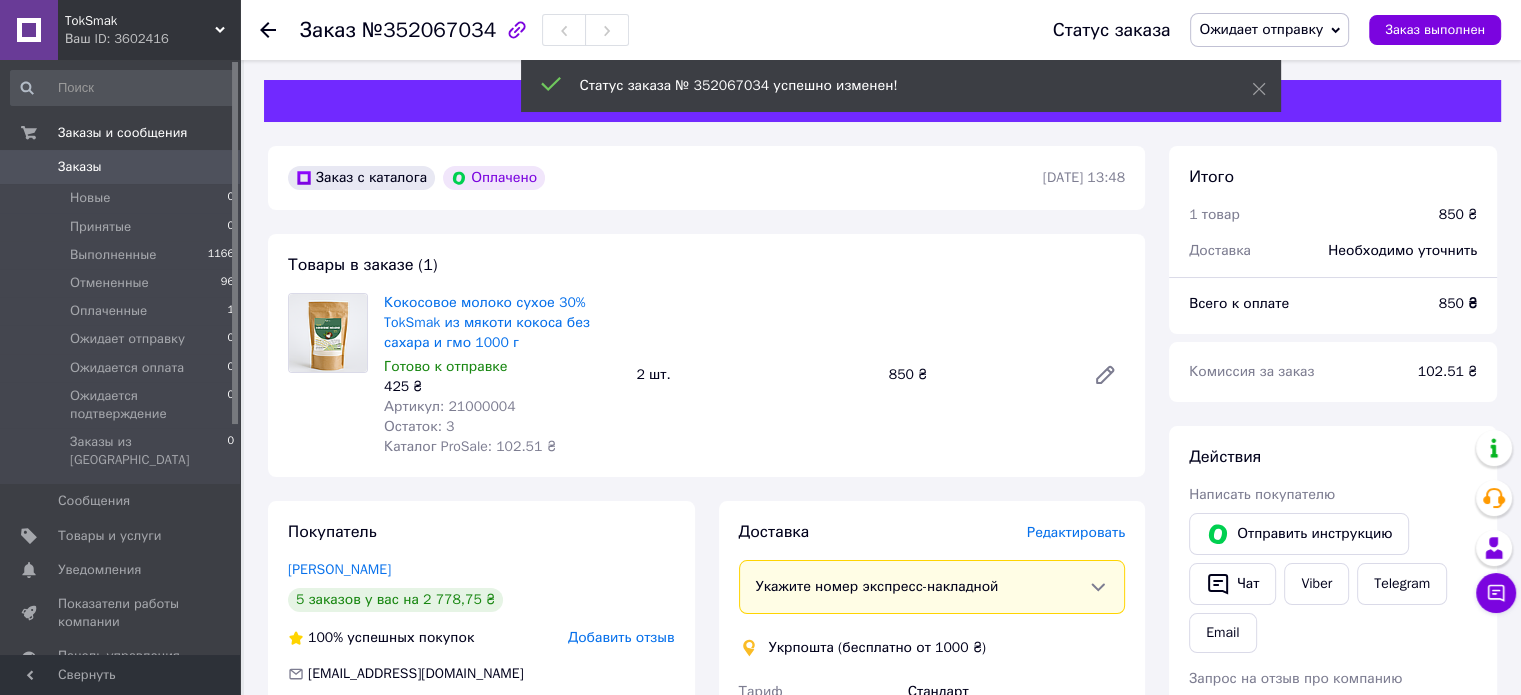 click at bounding box center (29, 167) 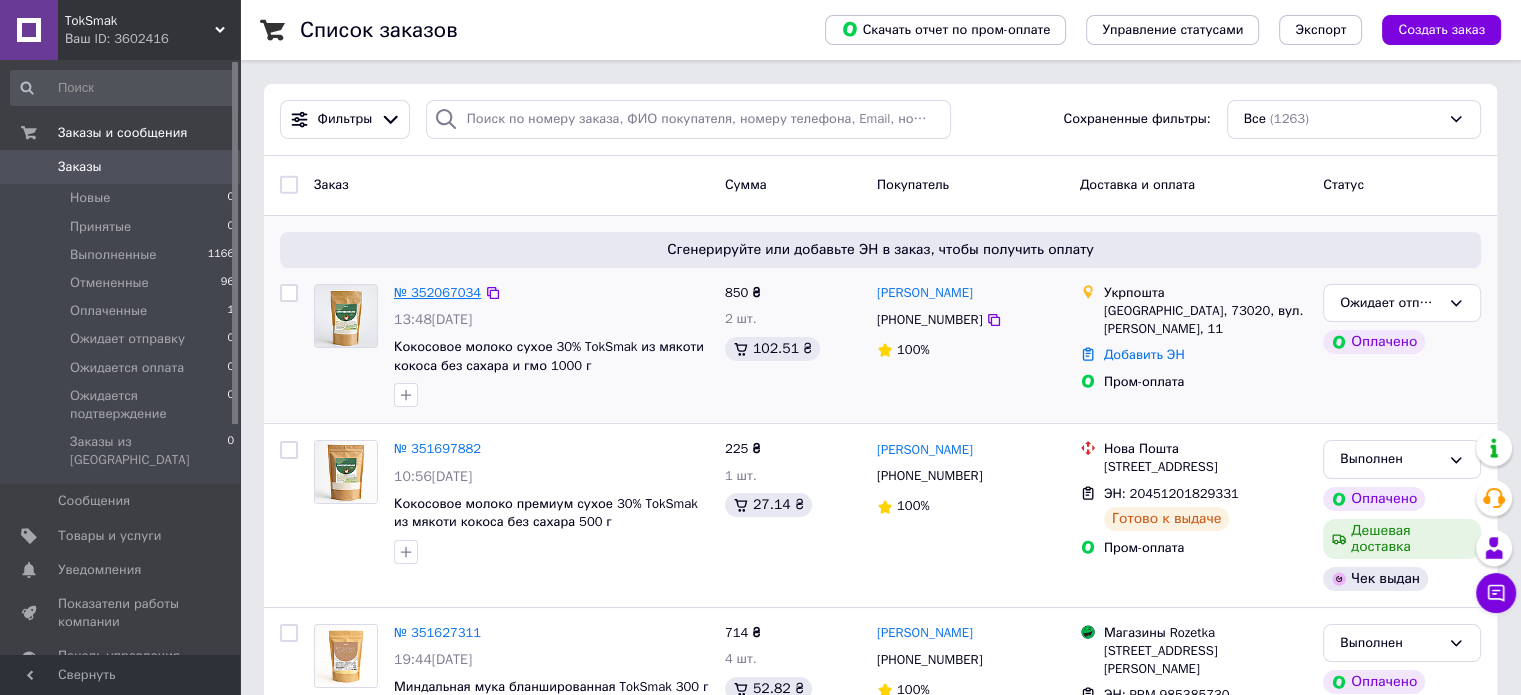 click on "№ 352067034" at bounding box center [437, 292] 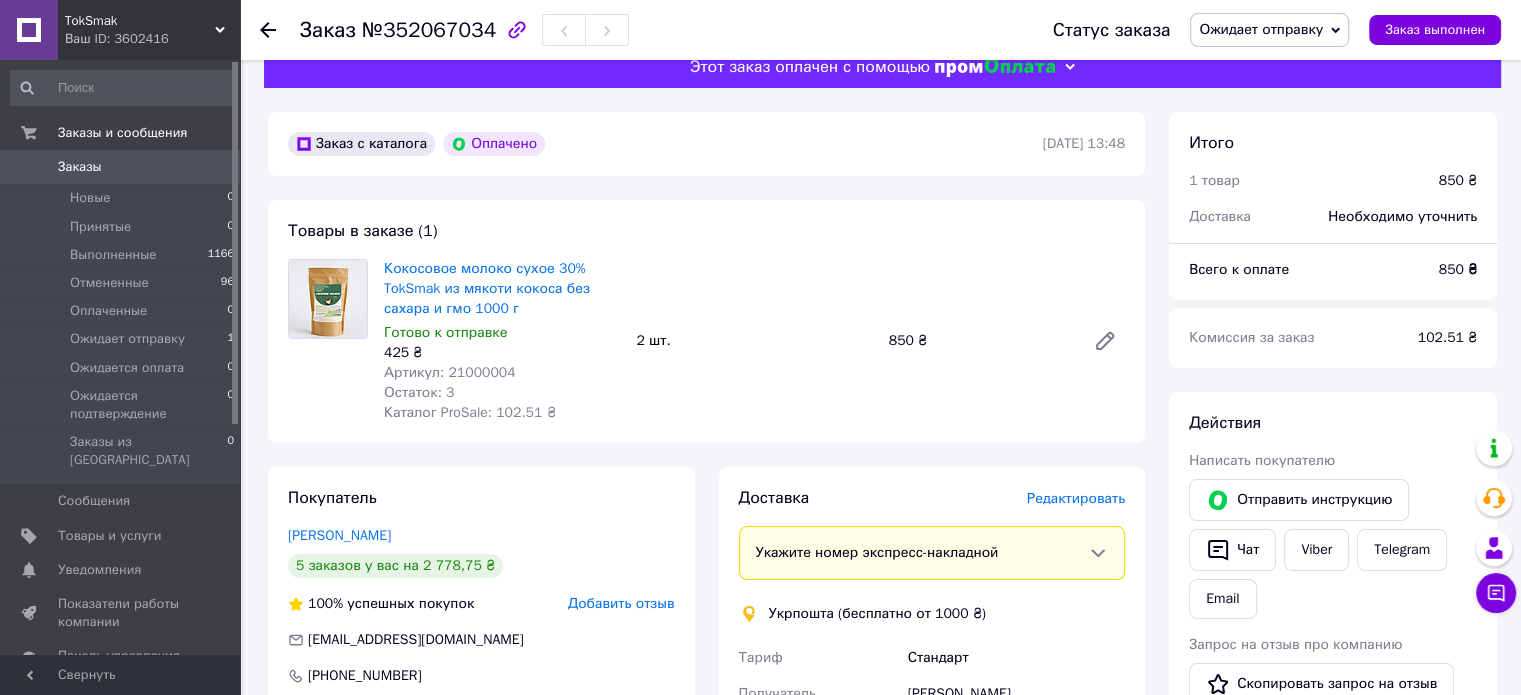scroll, scrollTop: 0, scrollLeft: 0, axis: both 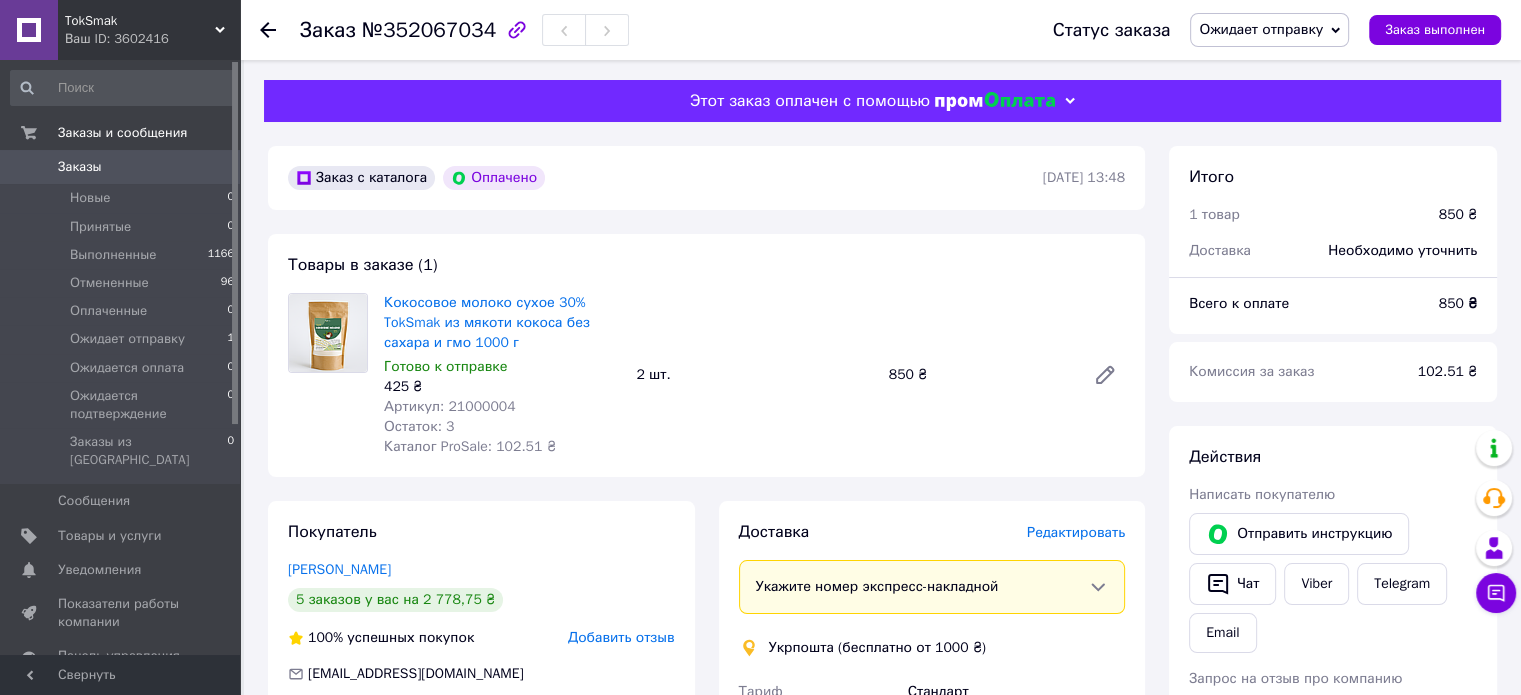 click on "Заказы" at bounding box center [121, 167] 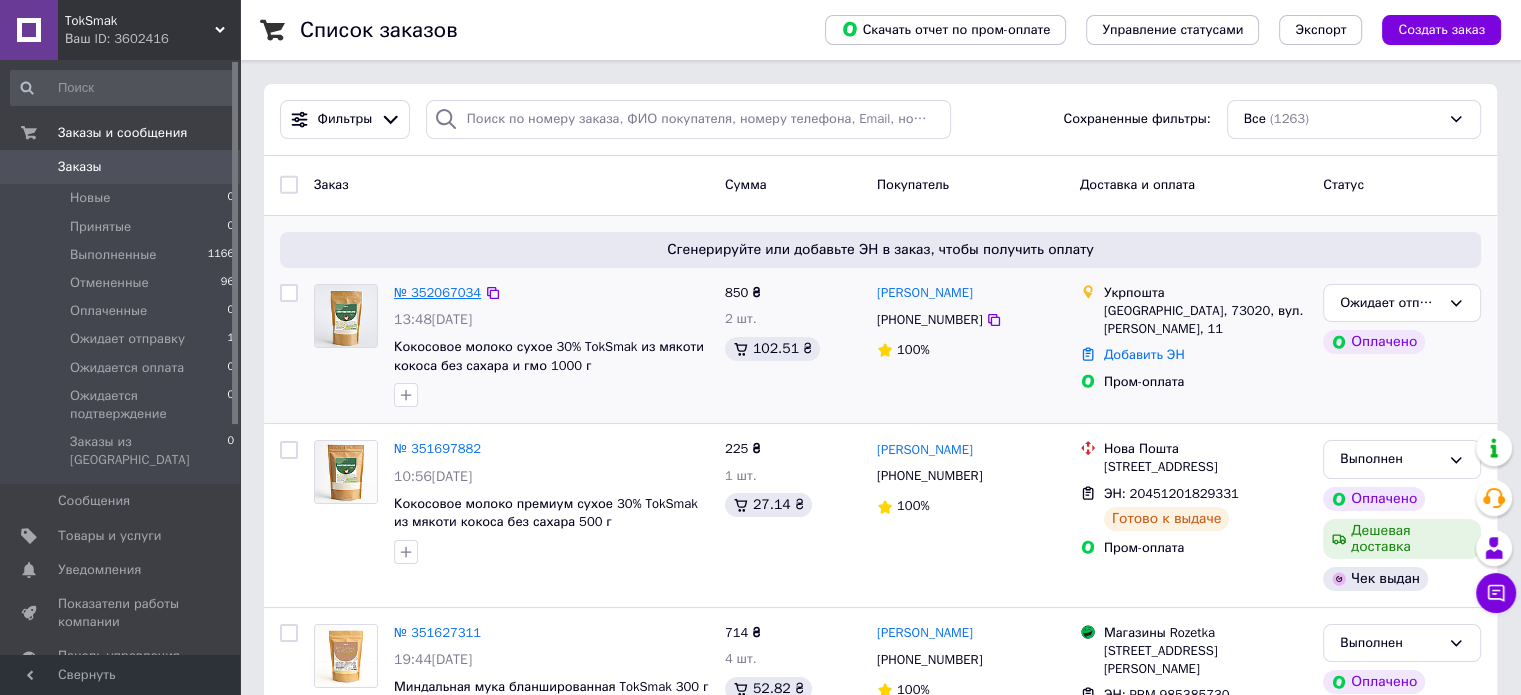 click on "№ 352067034" at bounding box center [437, 292] 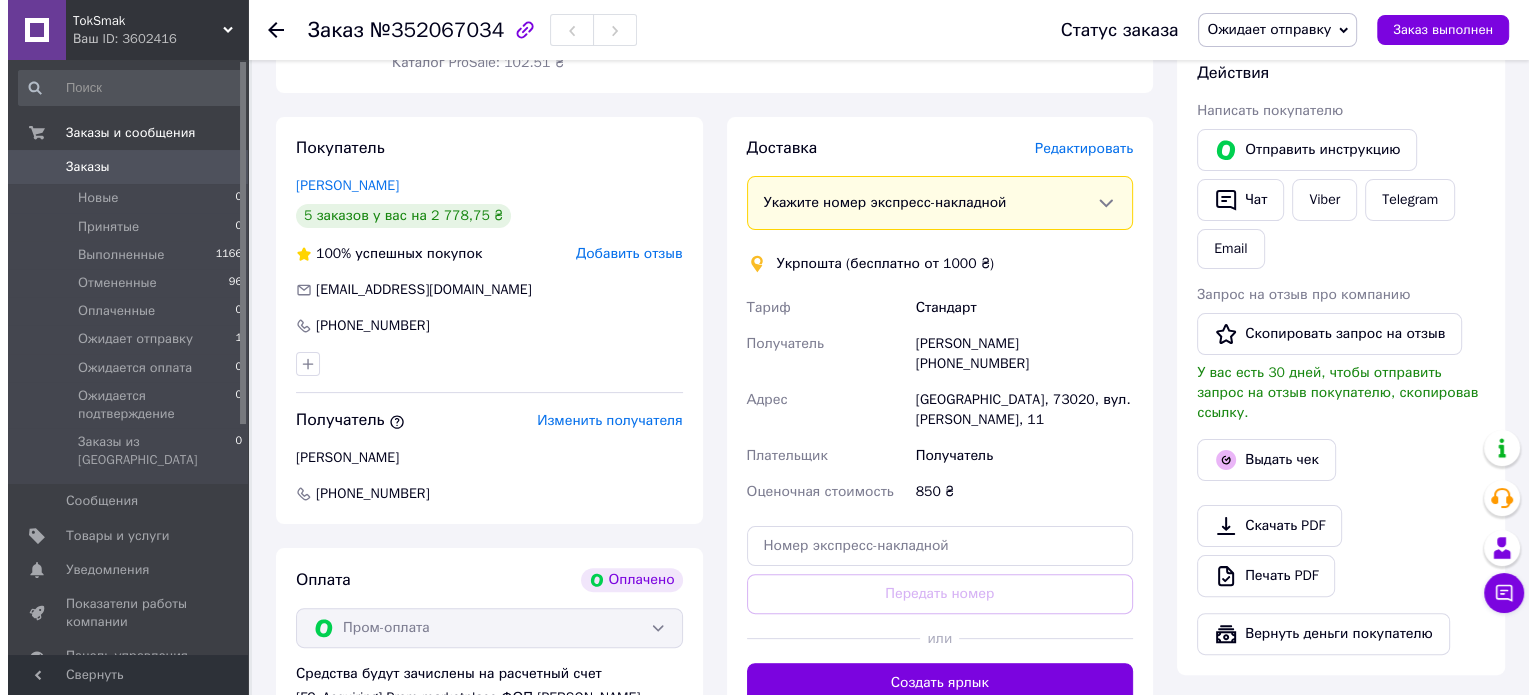 scroll, scrollTop: 384, scrollLeft: 0, axis: vertical 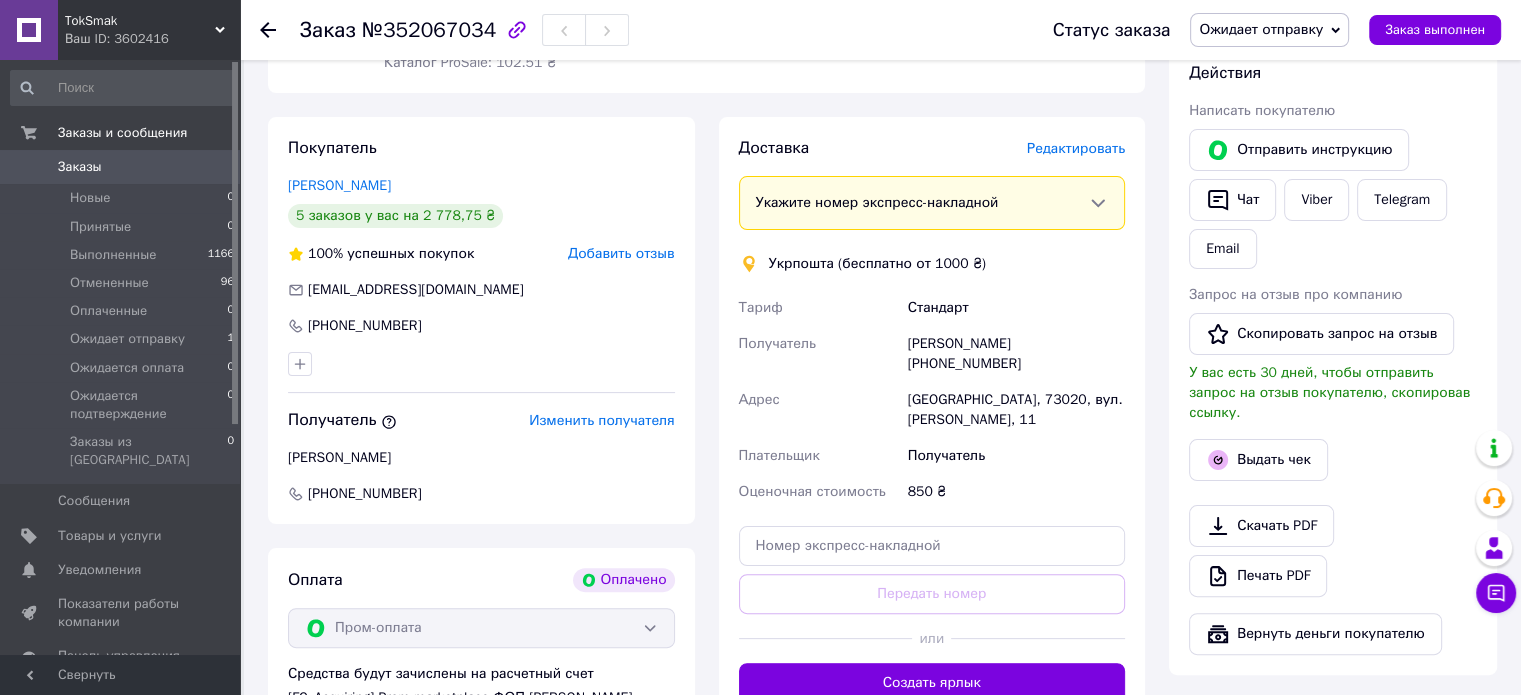 click on "Редактировать" at bounding box center (1076, 148) 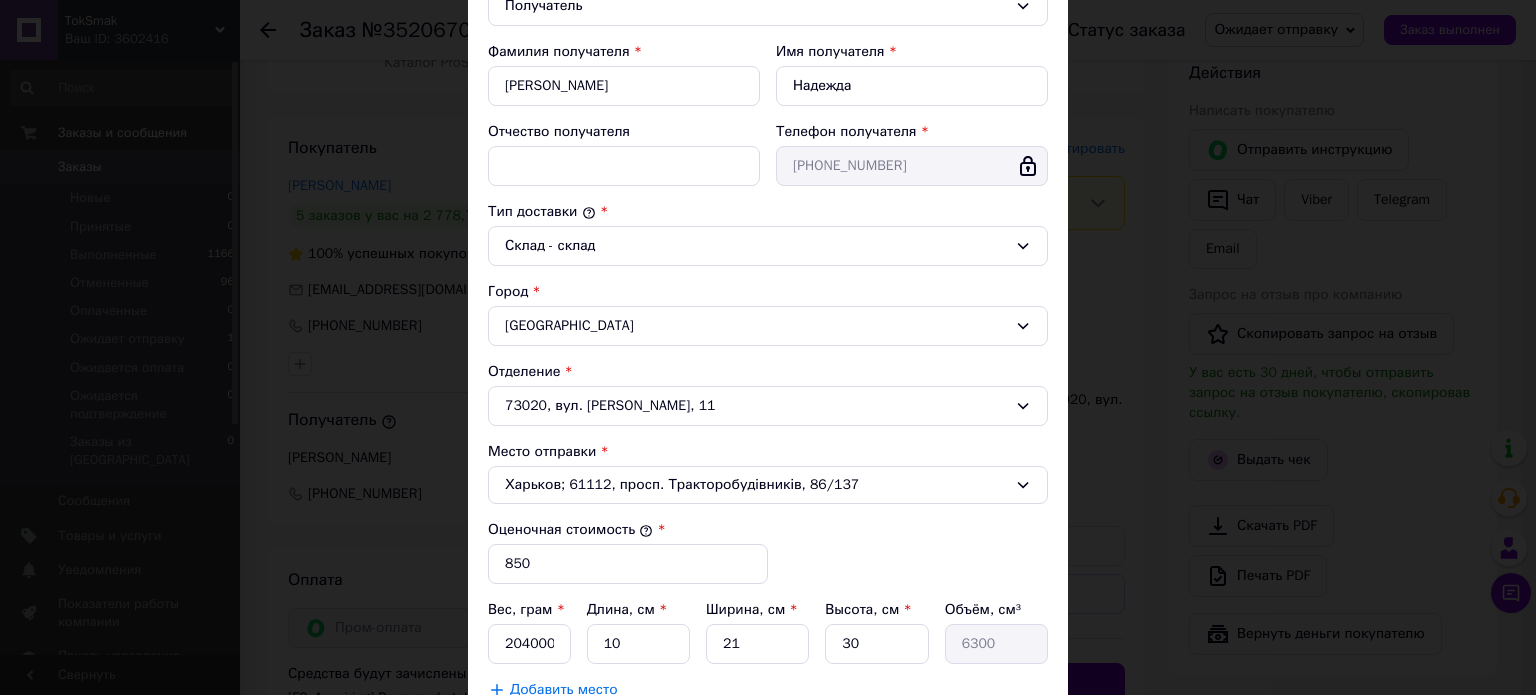 scroll, scrollTop: 400, scrollLeft: 0, axis: vertical 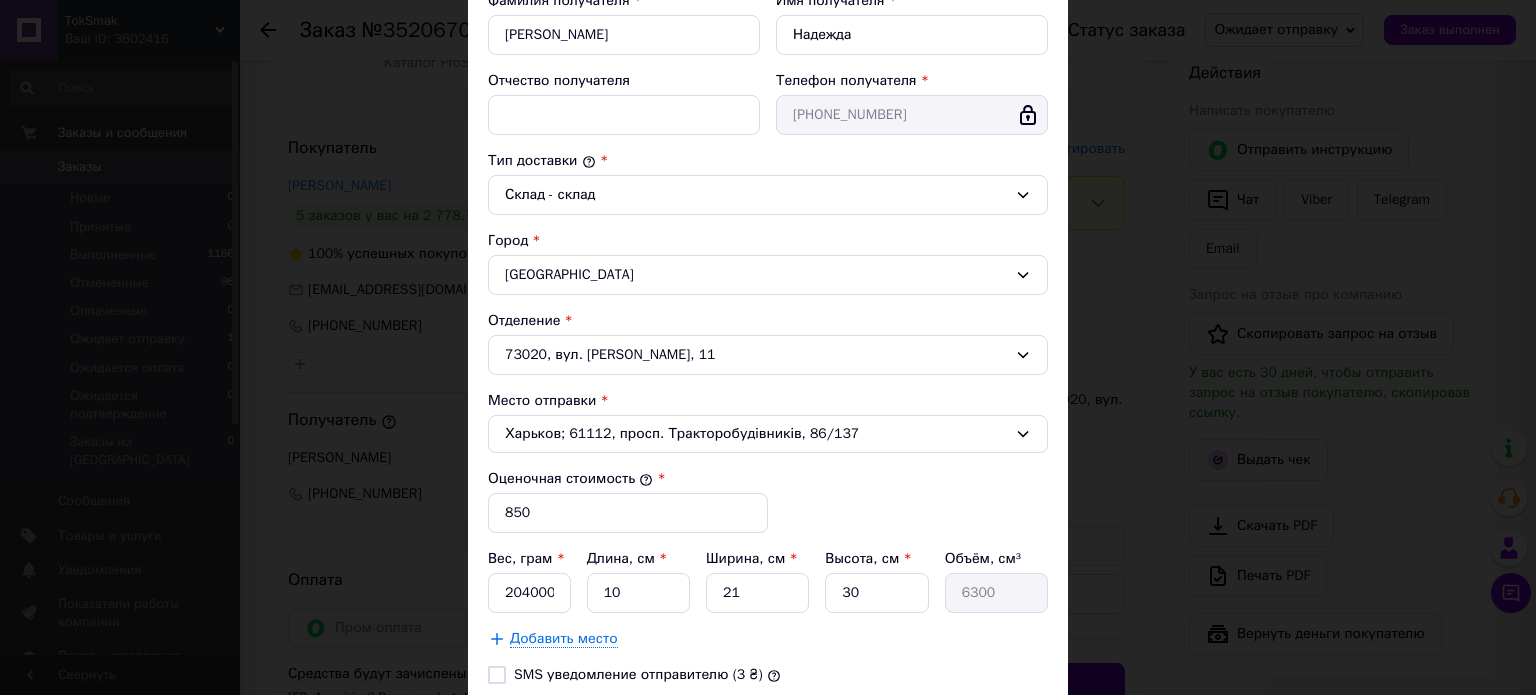 click on "Харьков; 61112, просп. Тракторобудівників, 86/137" at bounding box center (768, 434) 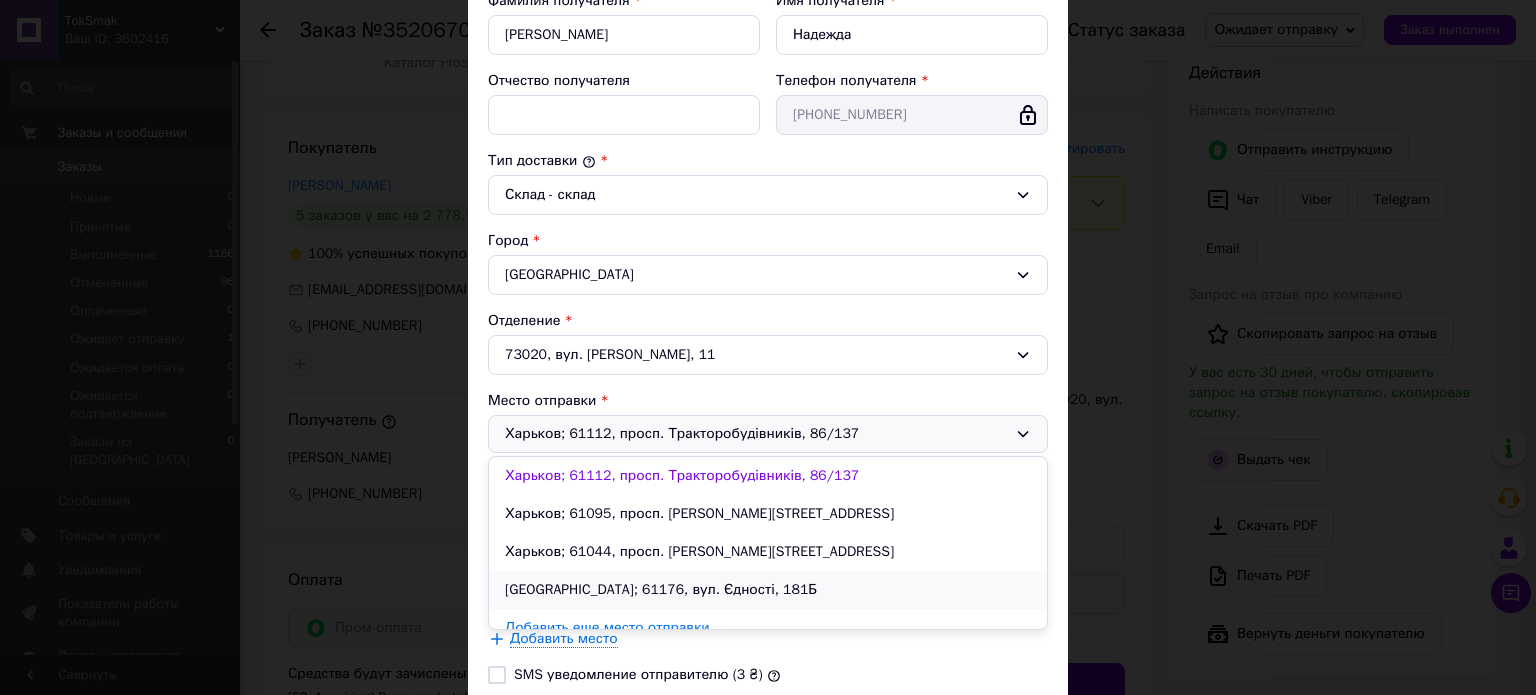 click on "Харьков; 61176, вул. Єдності, 181Б" at bounding box center [768, 590] 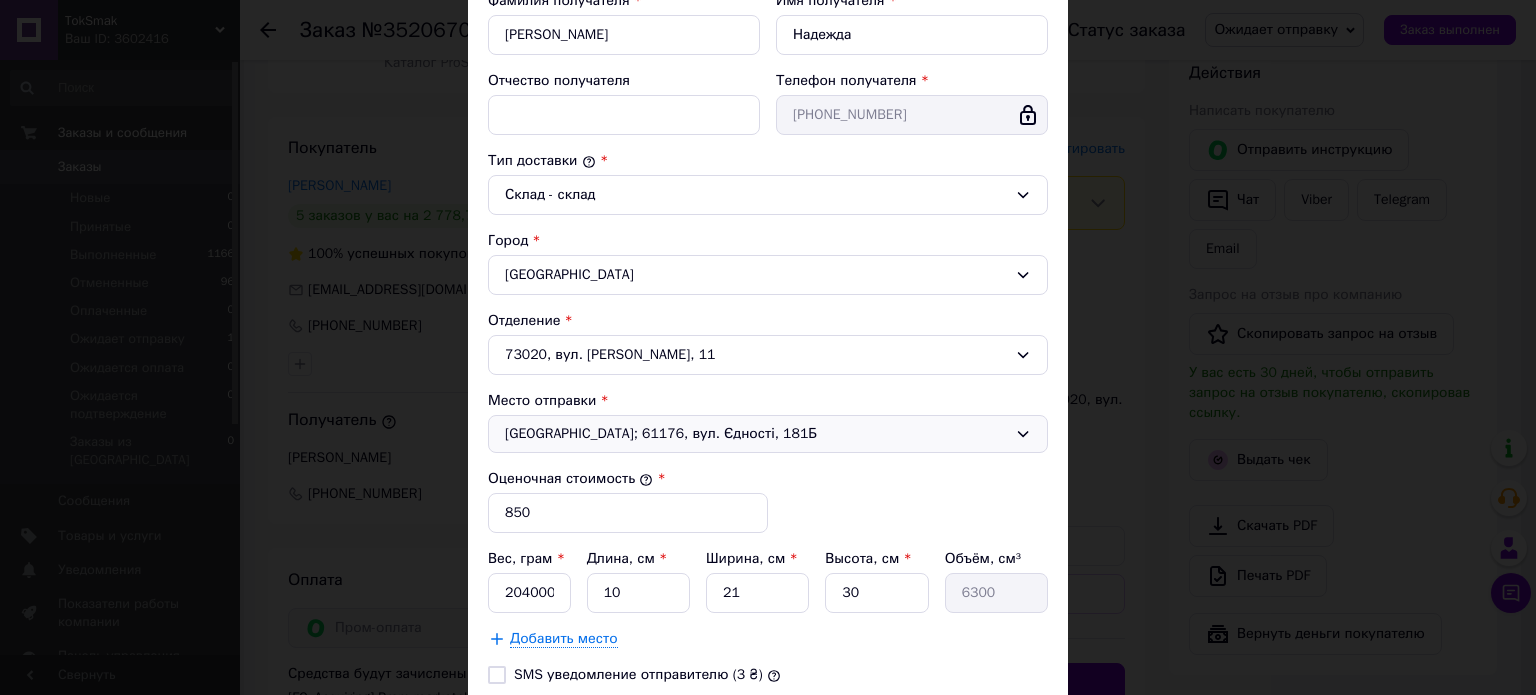 scroll, scrollTop: 551, scrollLeft: 0, axis: vertical 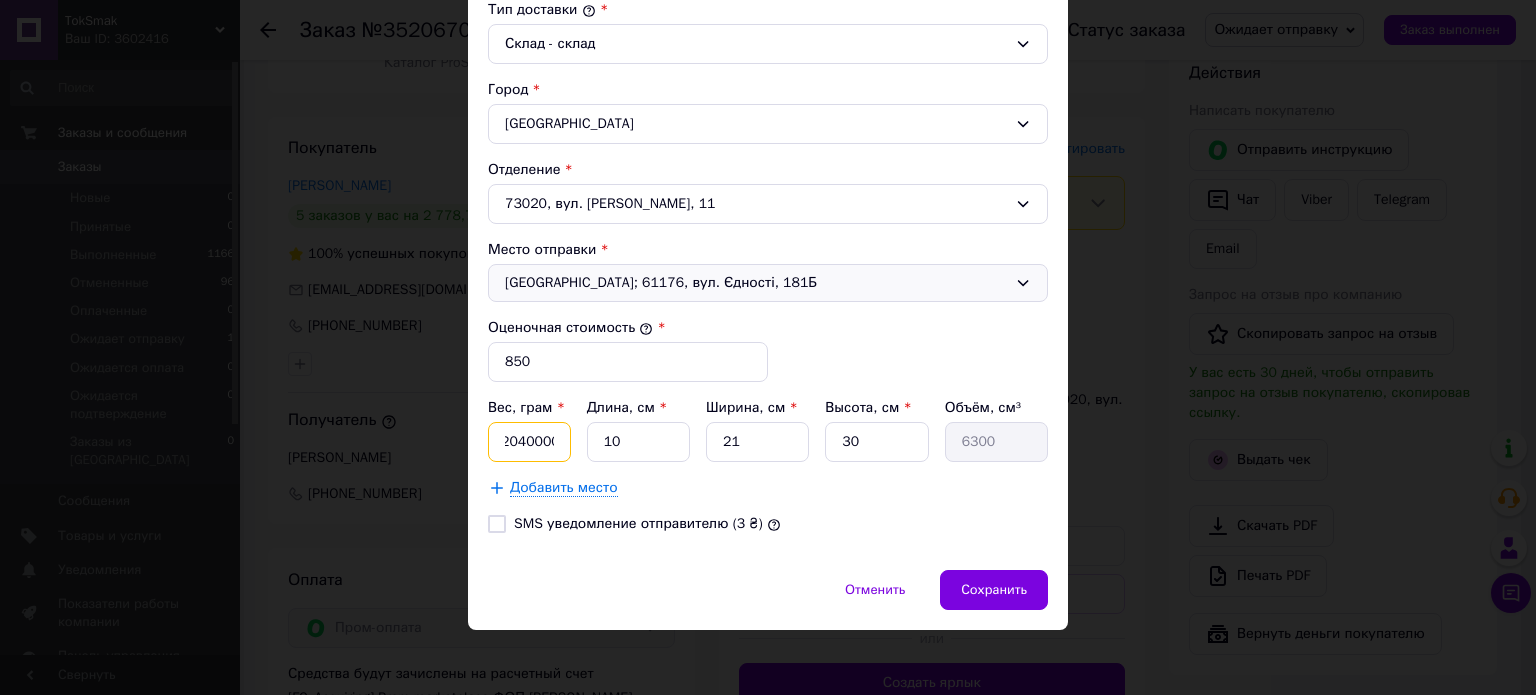 drag, startPoint x: 500, startPoint y: 442, endPoint x: 611, endPoint y: 459, distance: 112.29426 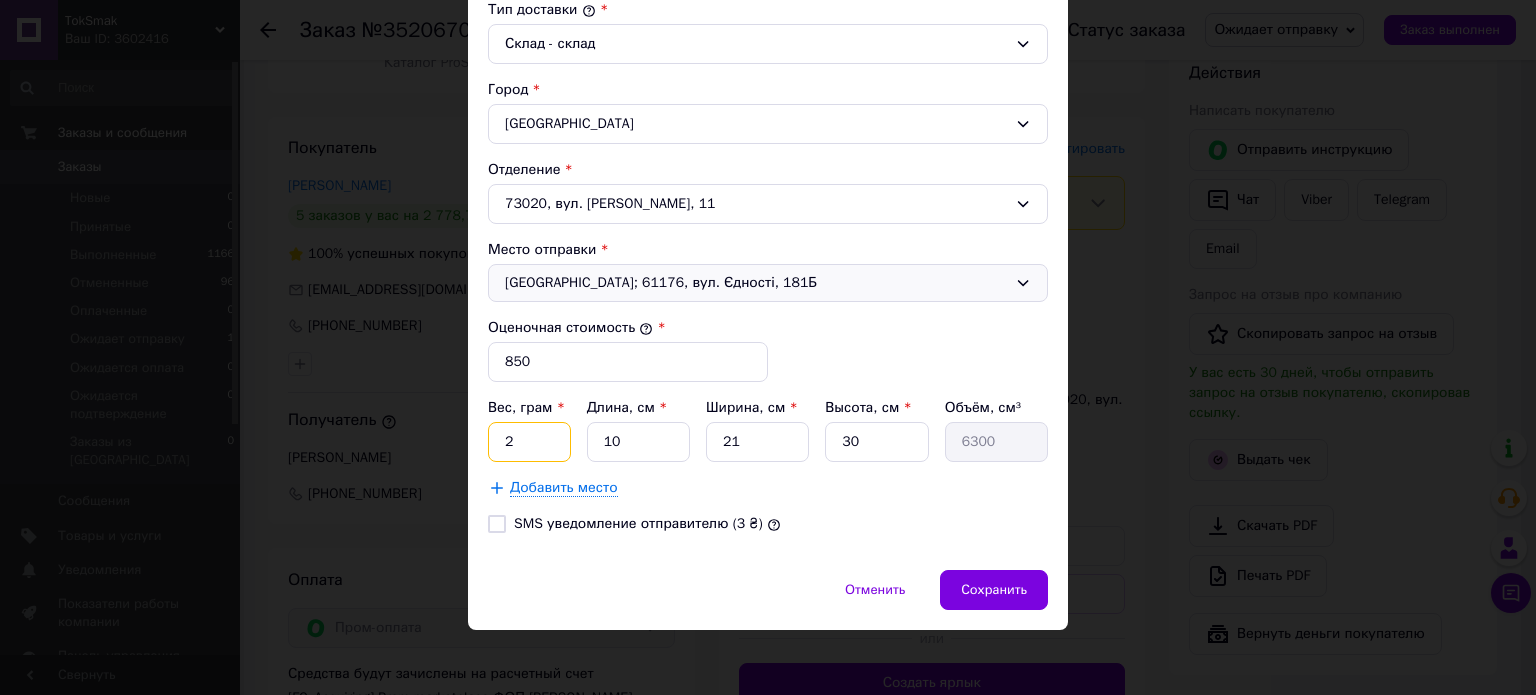 scroll, scrollTop: 0, scrollLeft: 0, axis: both 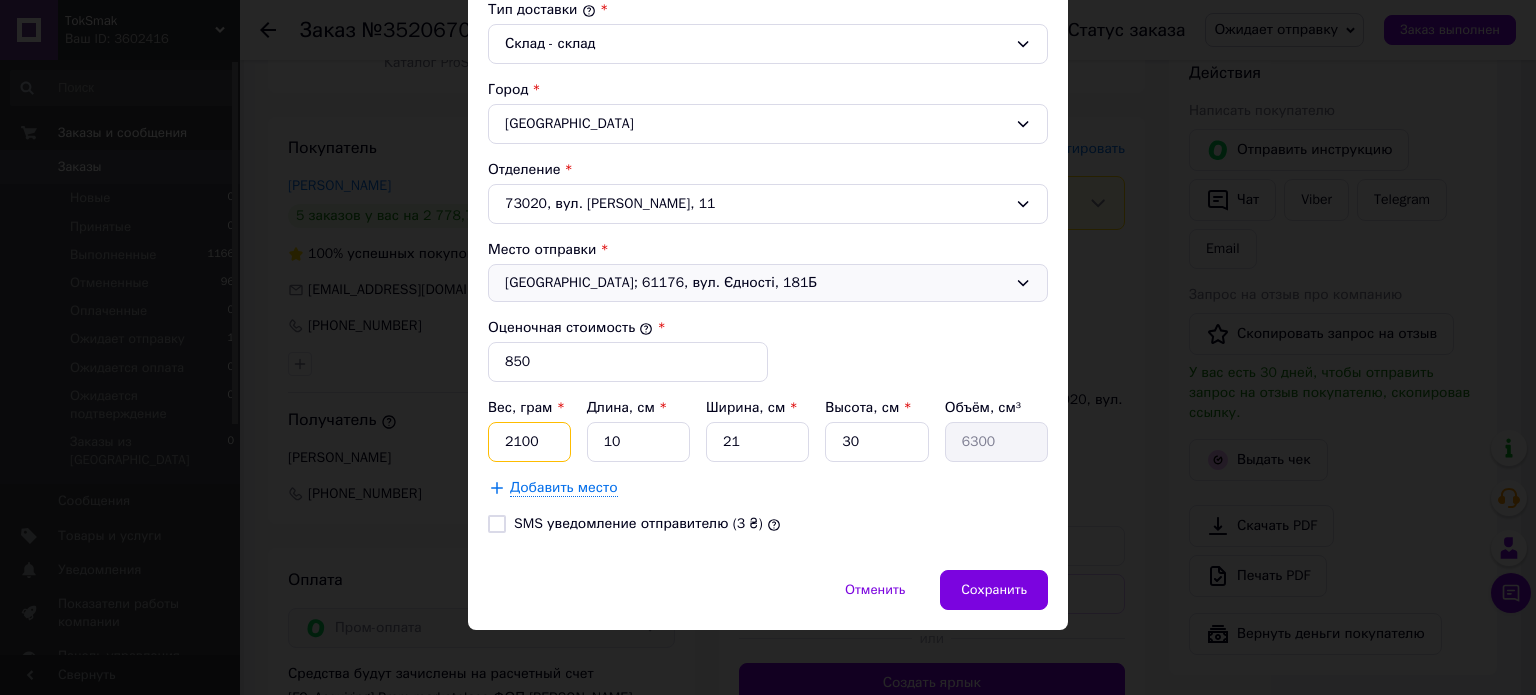 type on "2100" 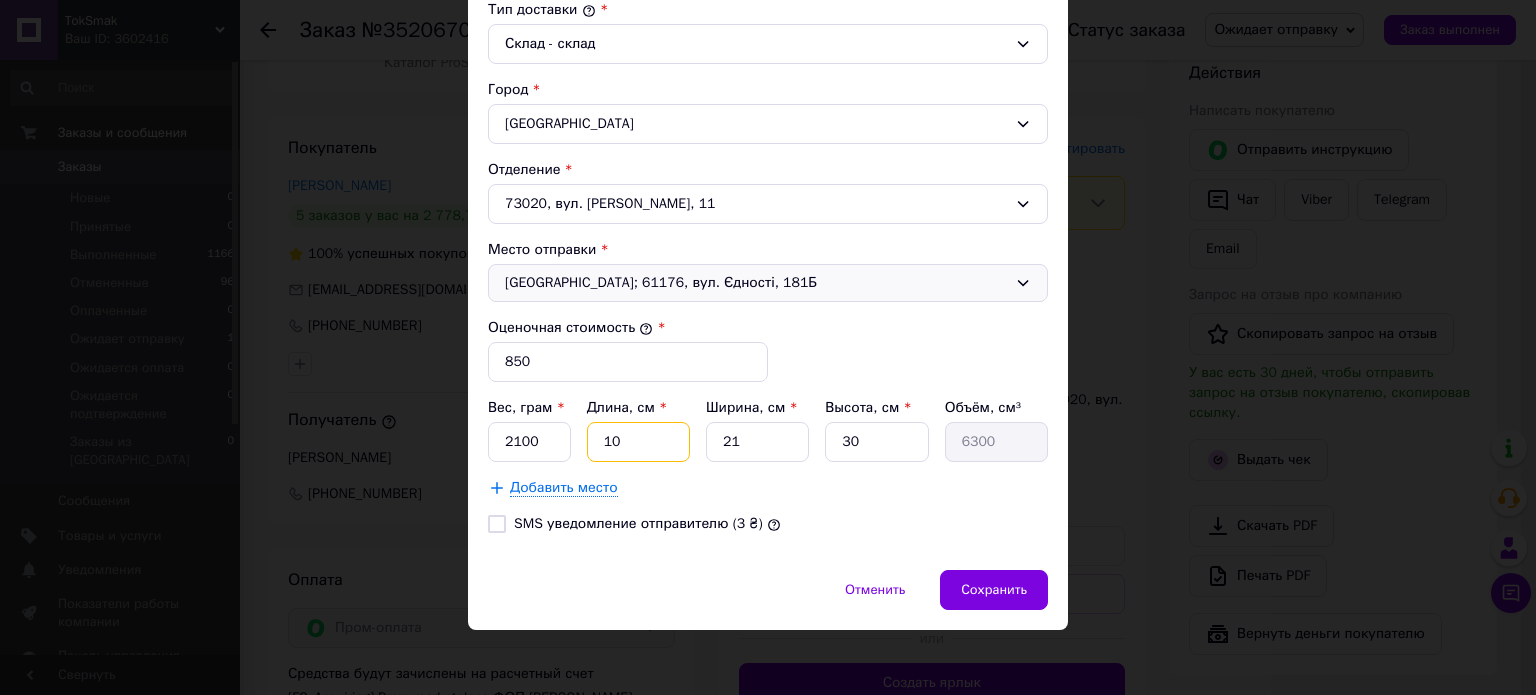 click on "10" at bounding box center (638, 442) 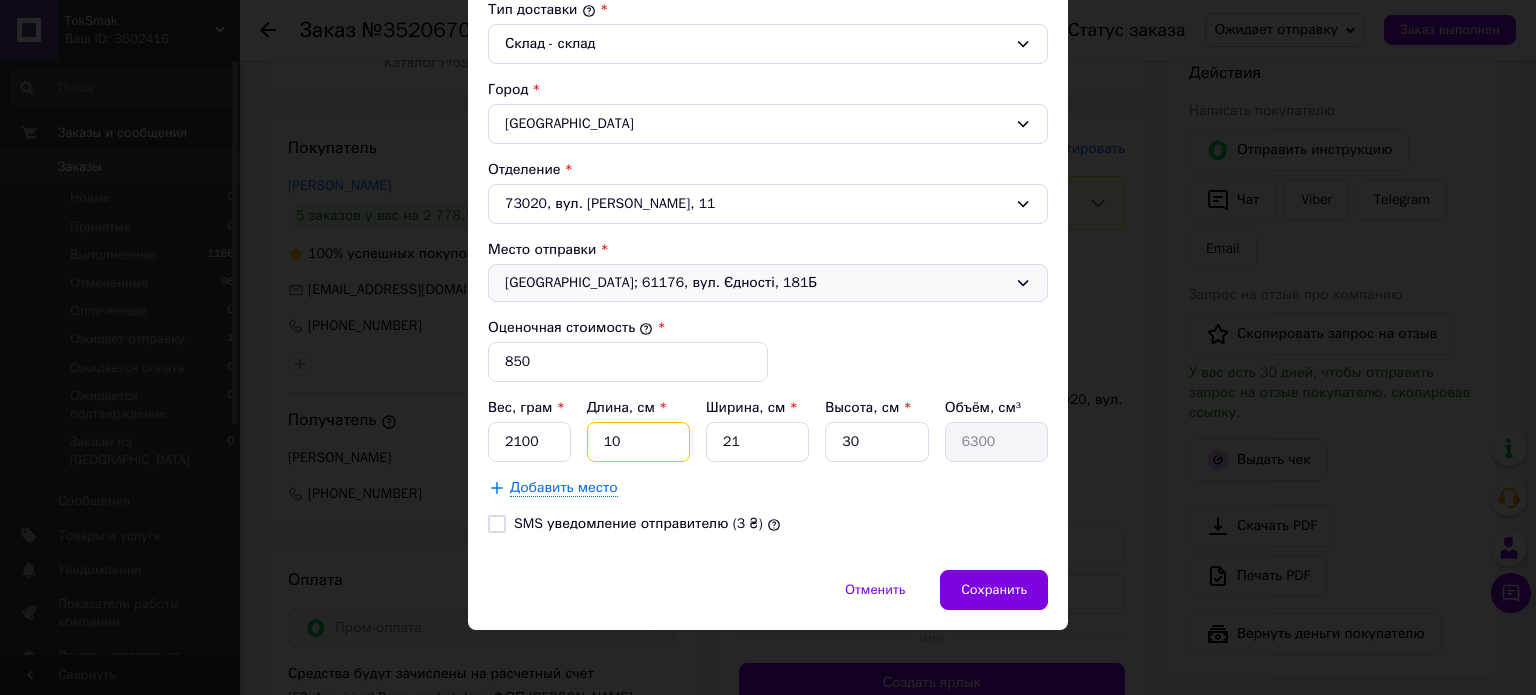 type on "4" 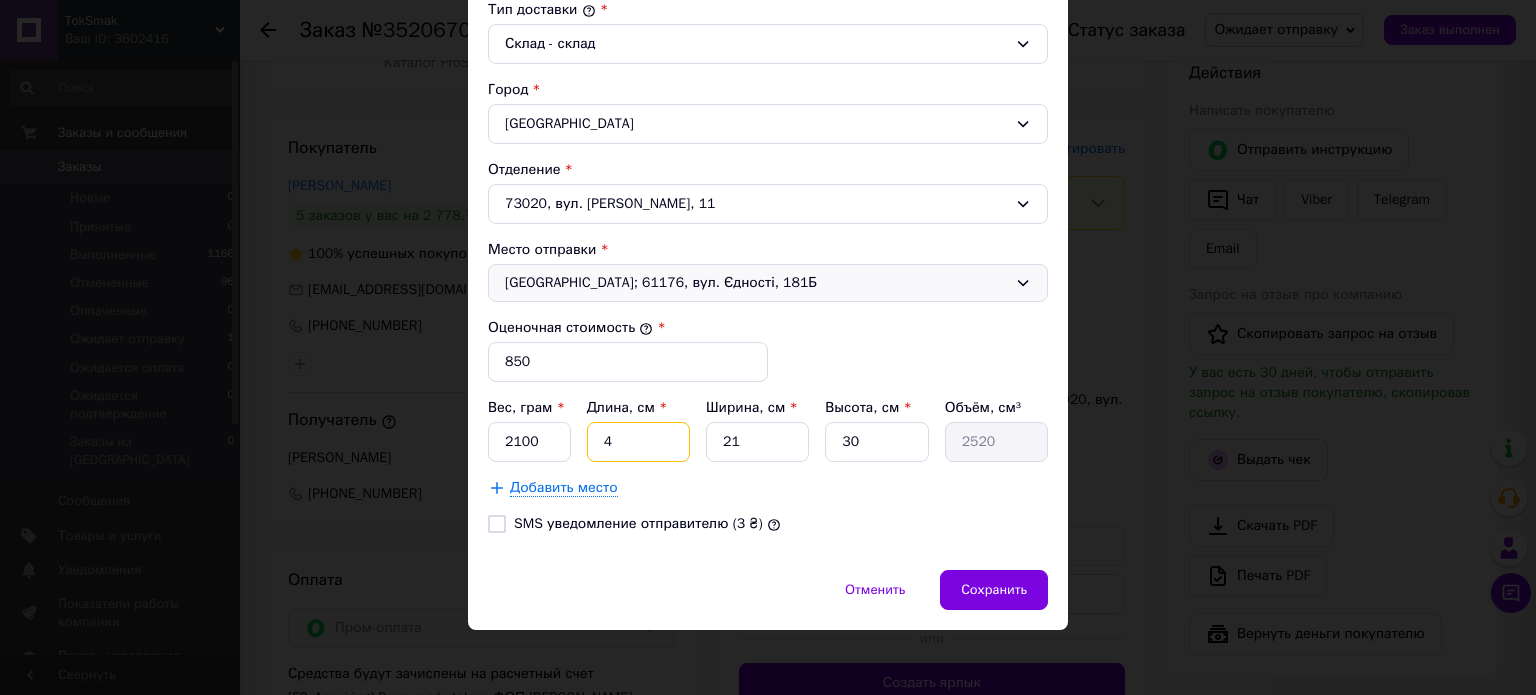 type on "40" 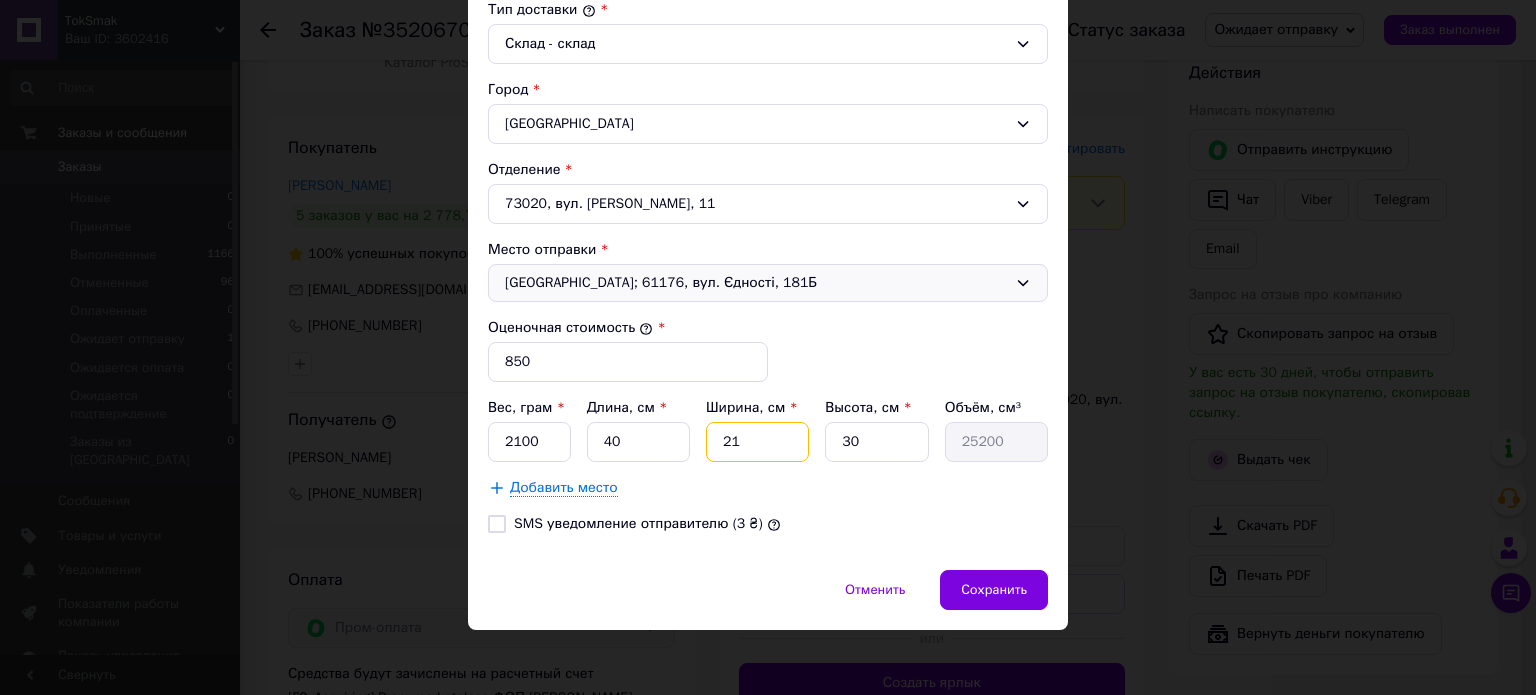 click on "21" at bounding box center [757, 442] 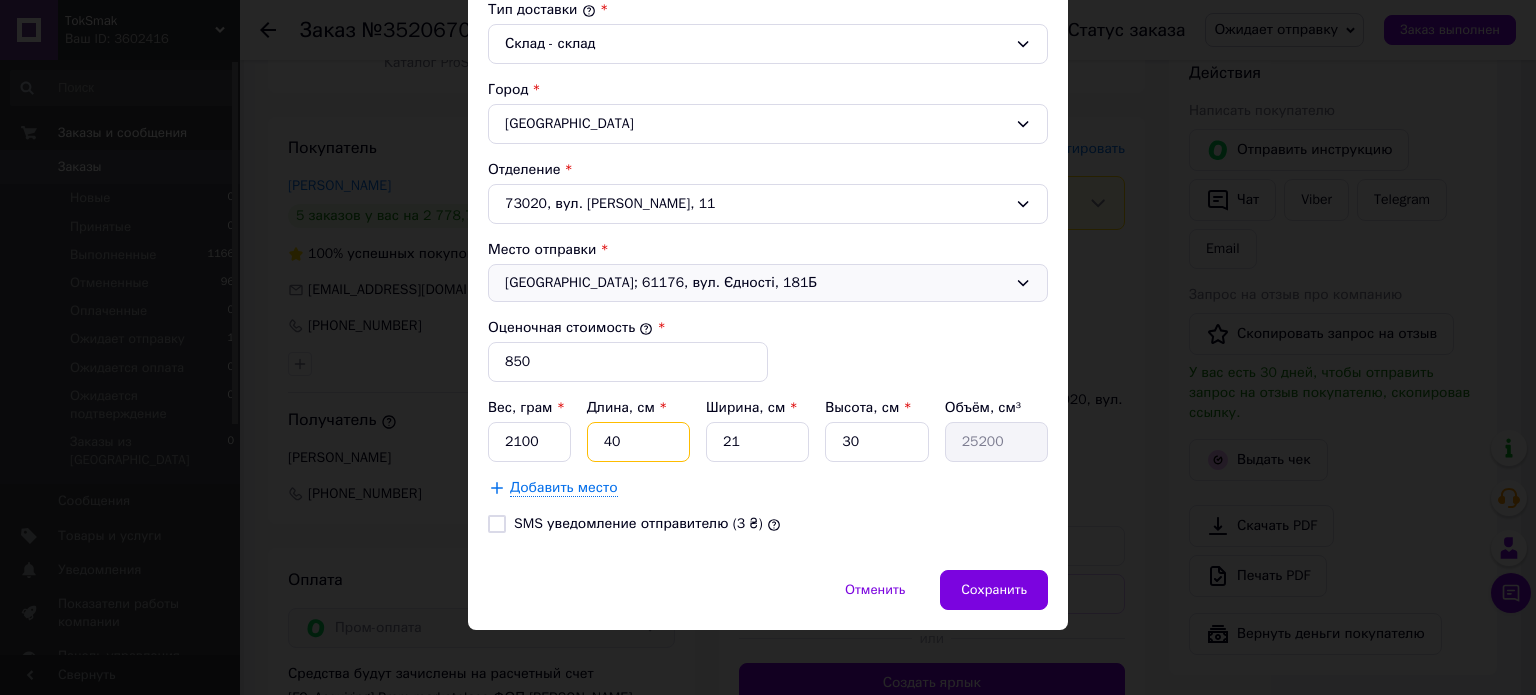 click on "40" at bounding box center [638, 442] 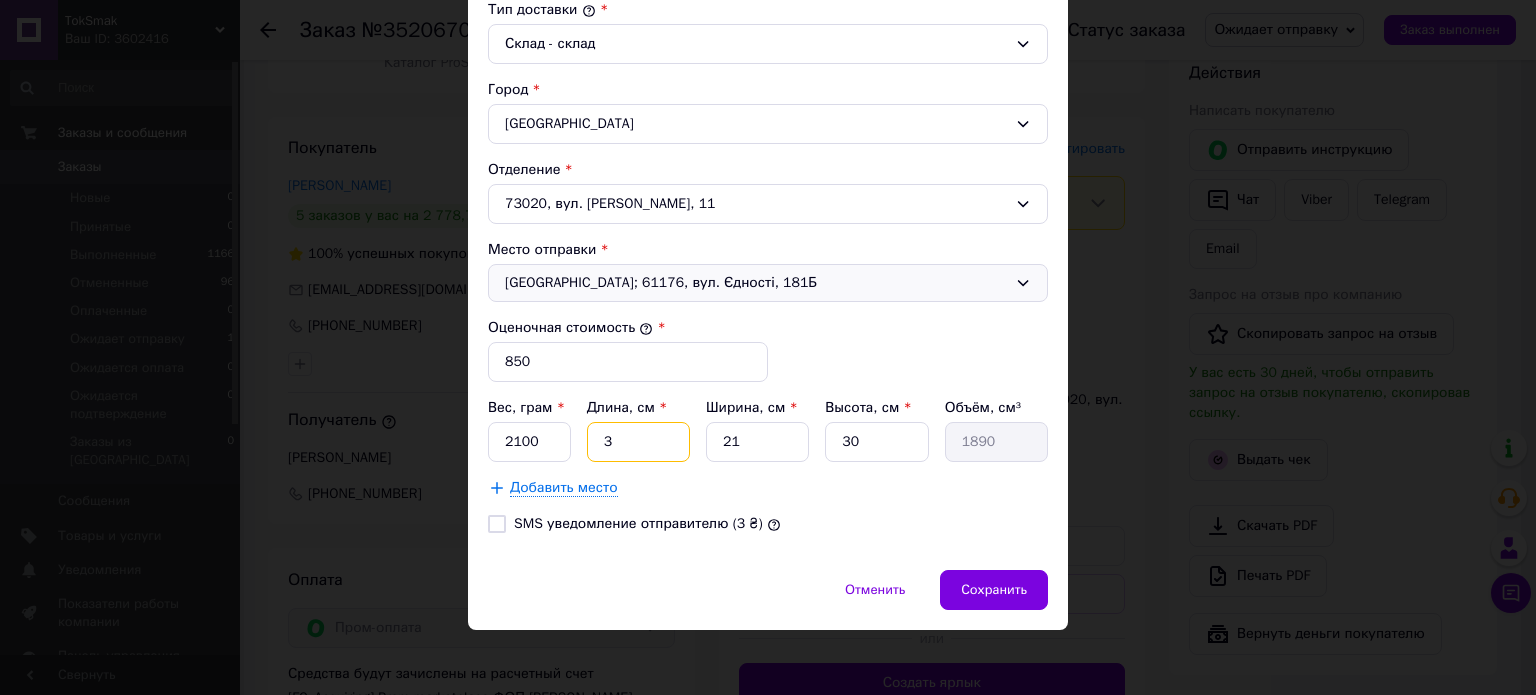 type on "34" 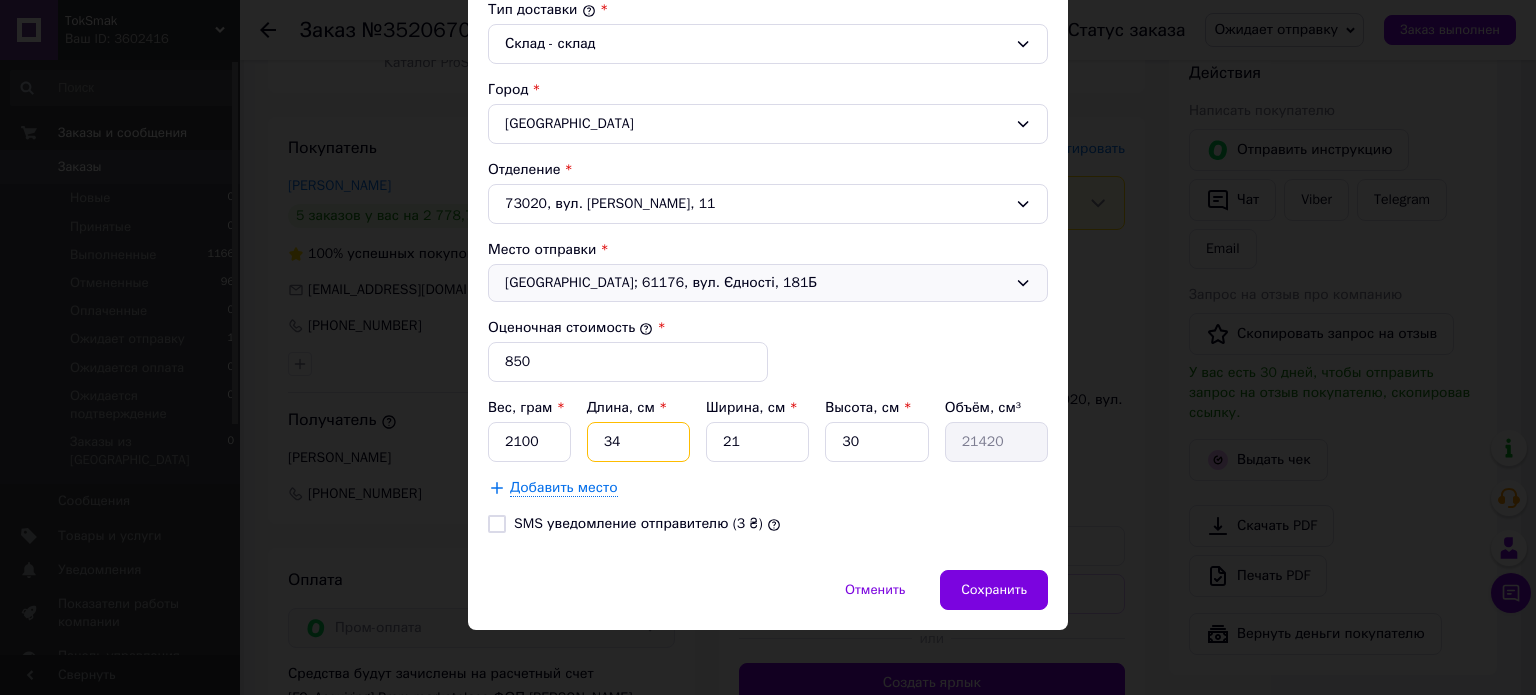 type on "34" 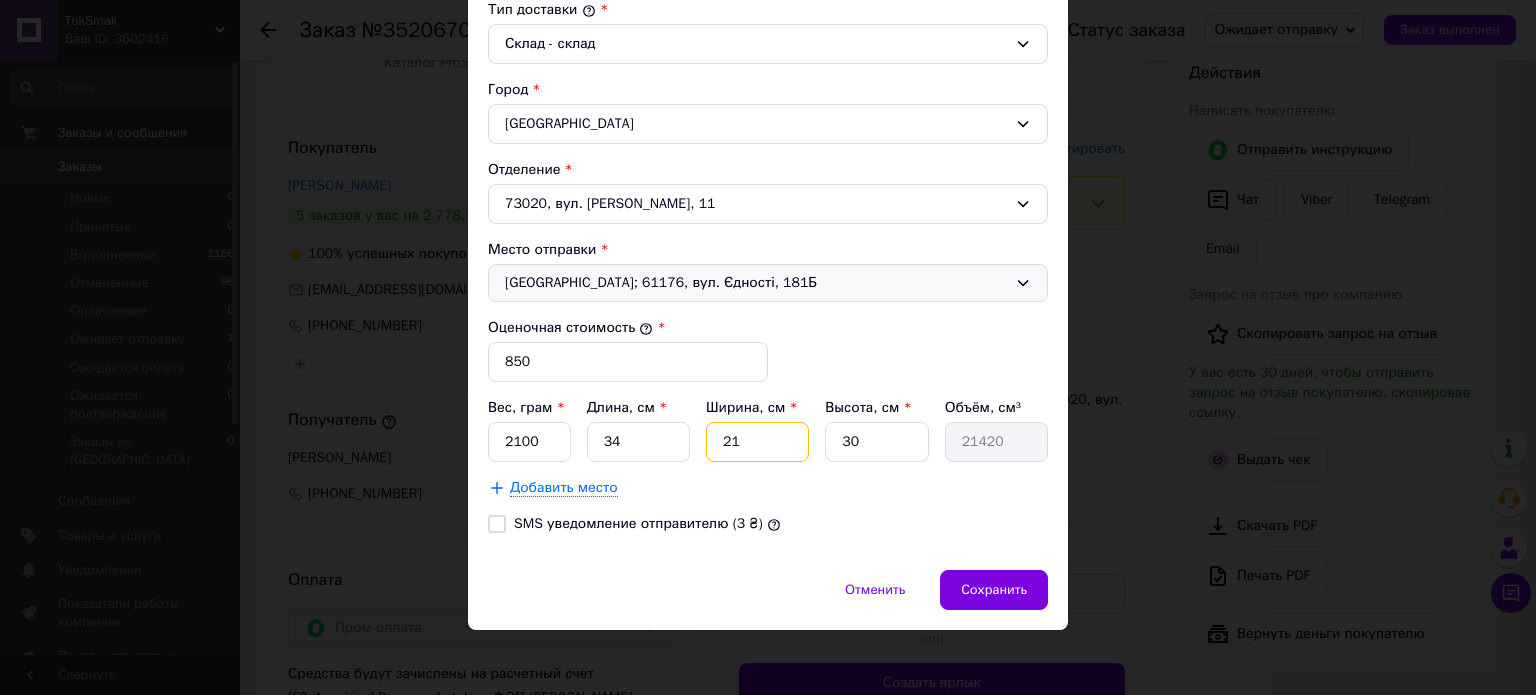 click on "21" at bounding box center [757, 442] 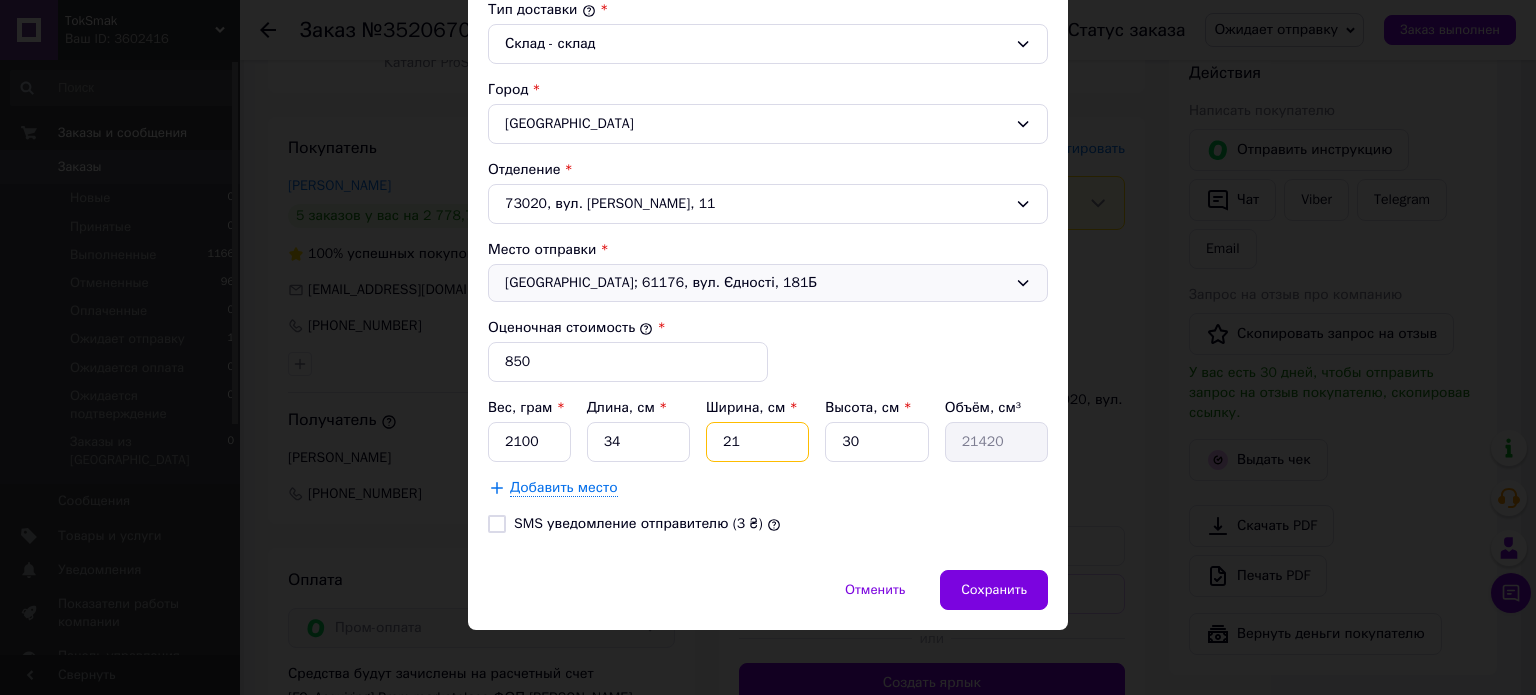 type on "2" 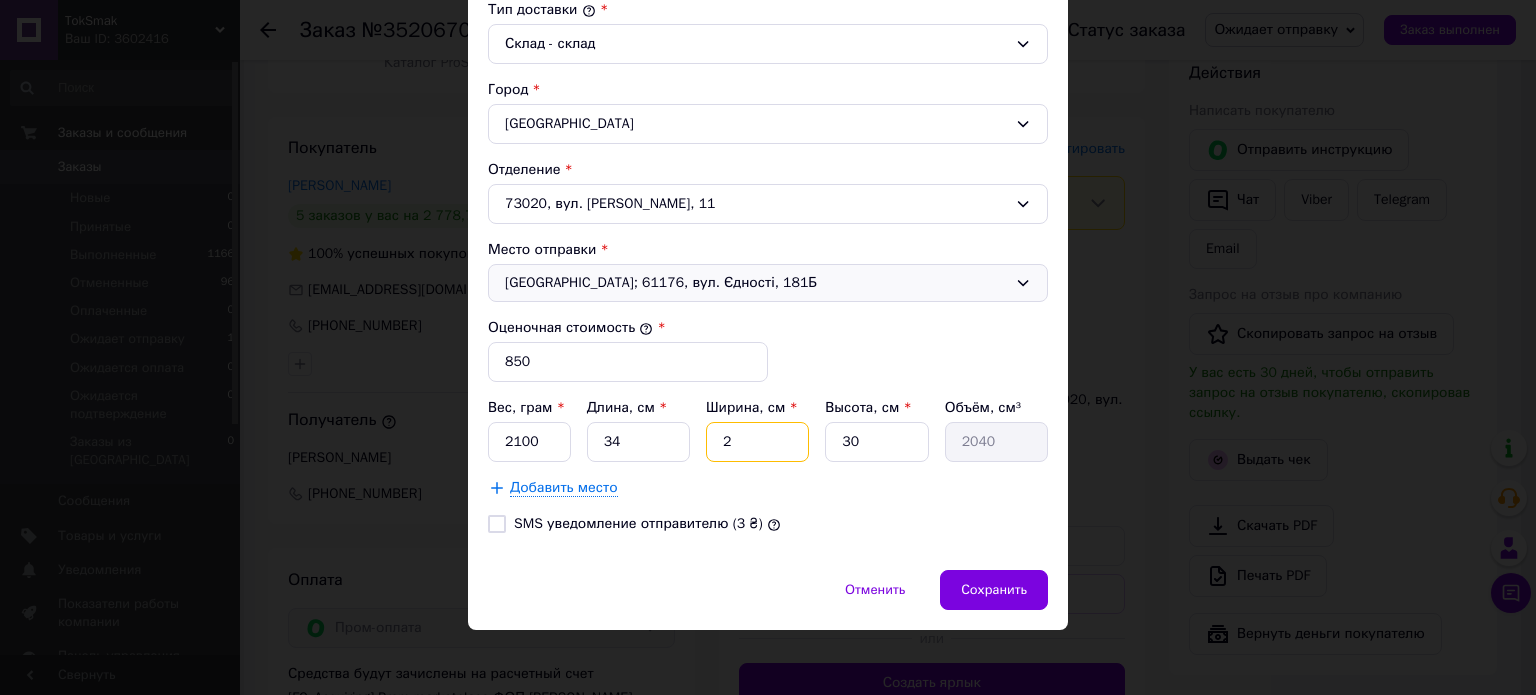 type on "24" 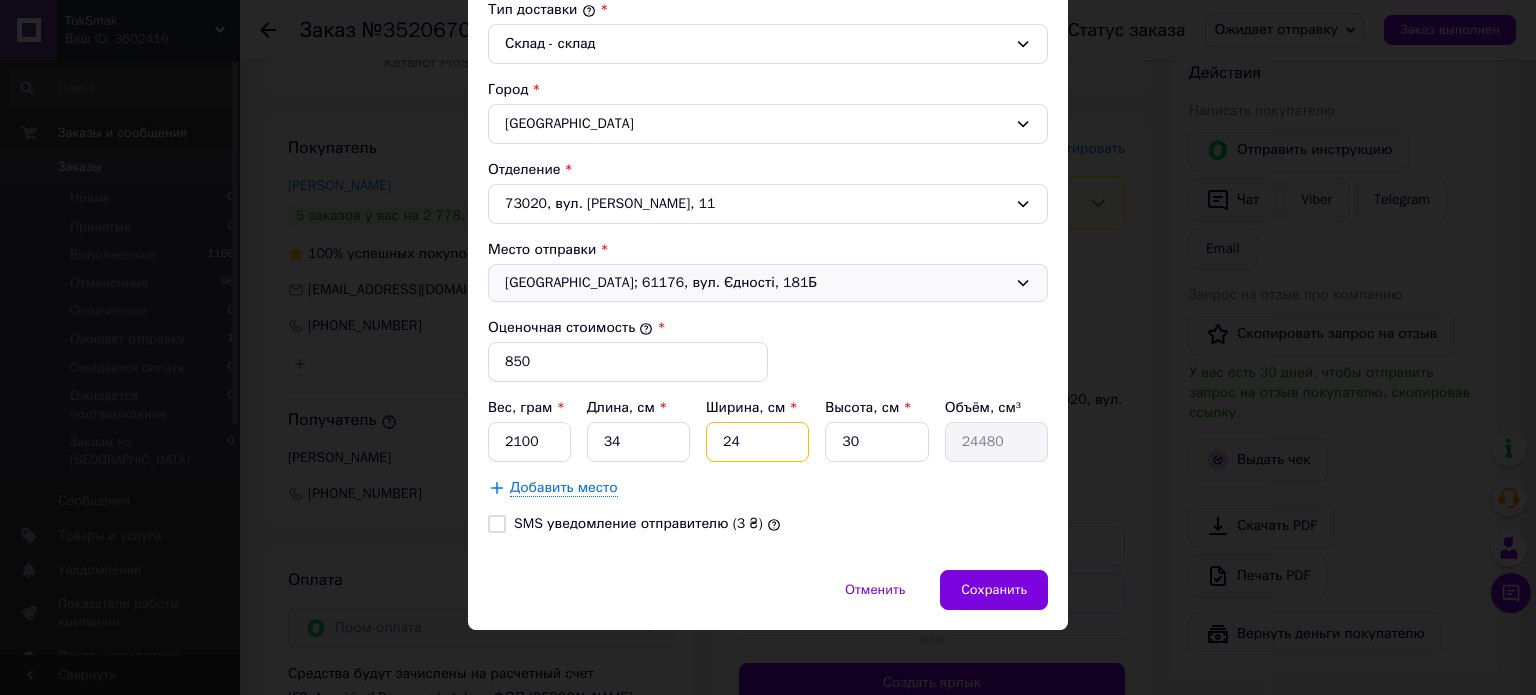 type on "24" 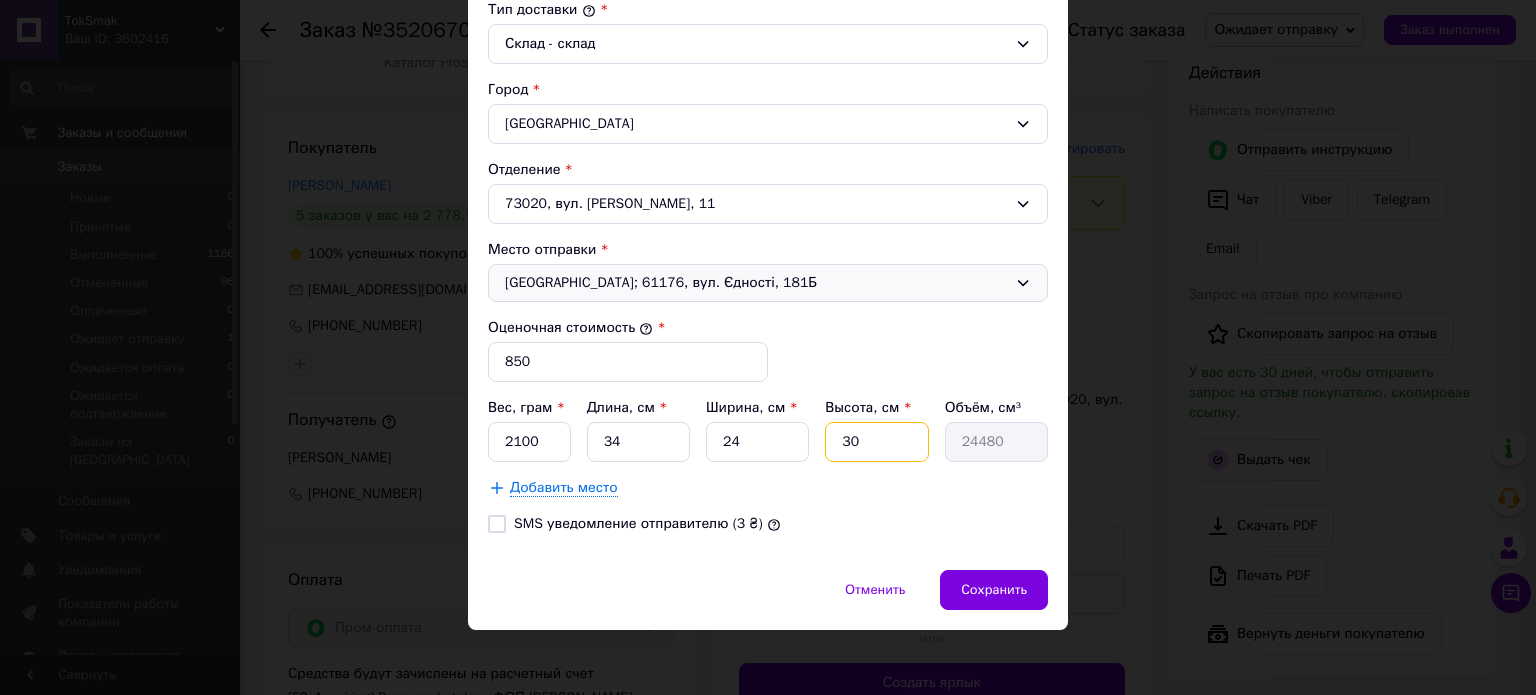 drag, startPoint x: 865, startPoint y: 436, endPoint x: 831, endPoint y: 434, distance: 34.058773 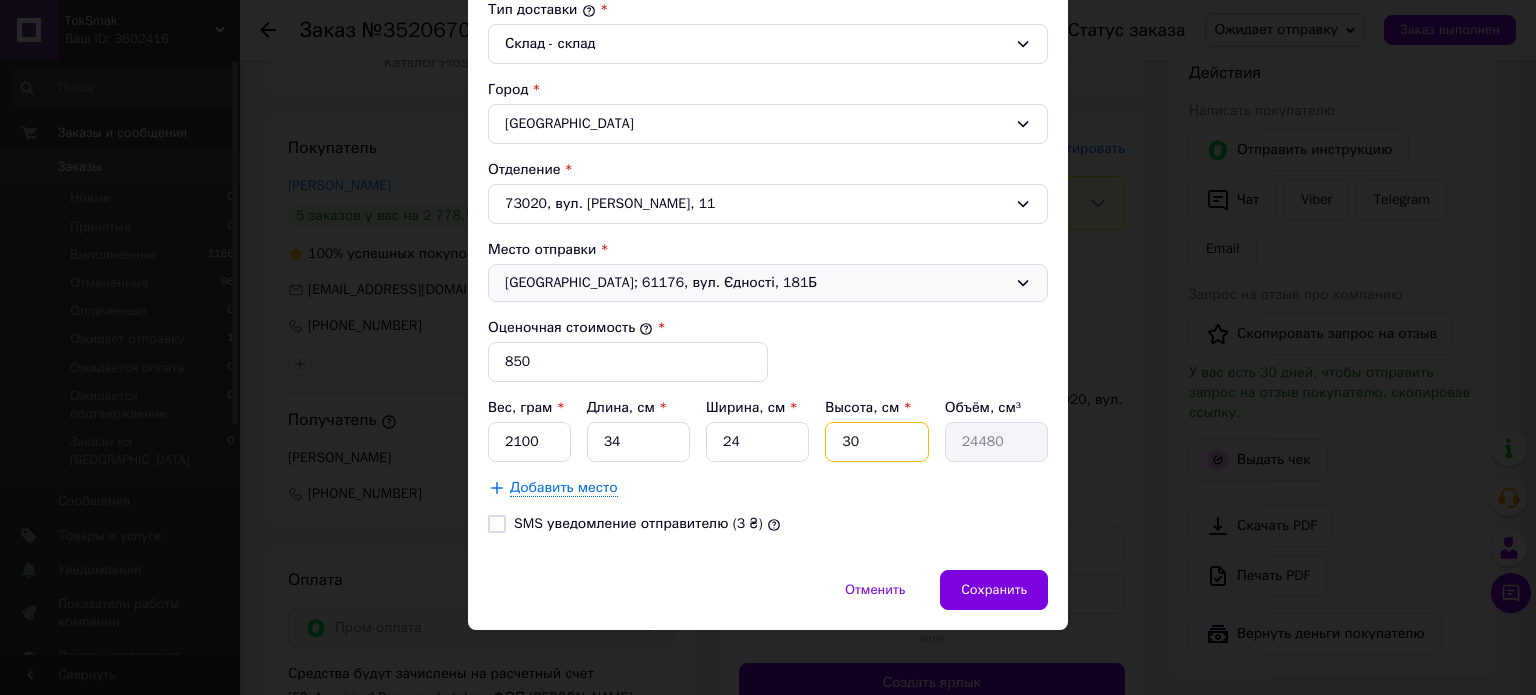 click on "30" at bounding box center [876, 442] 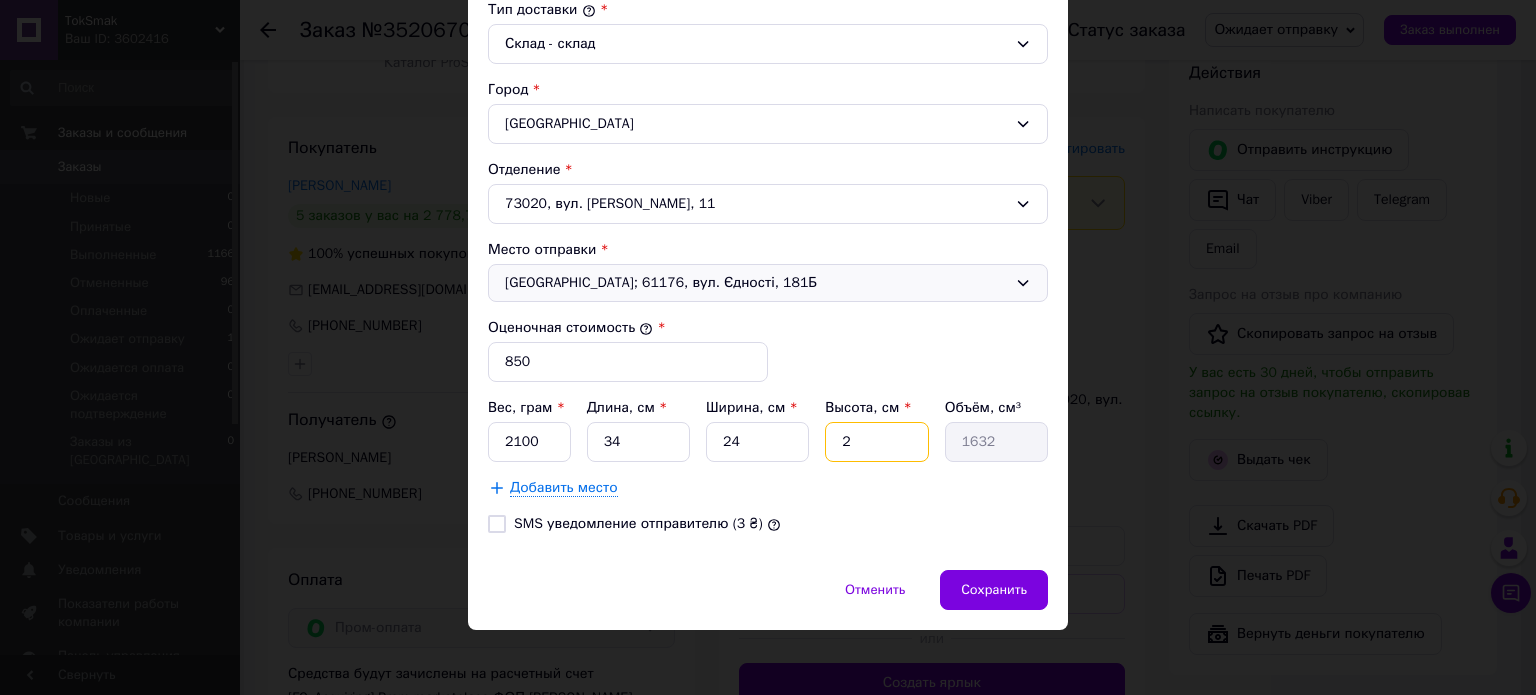 type on "20" 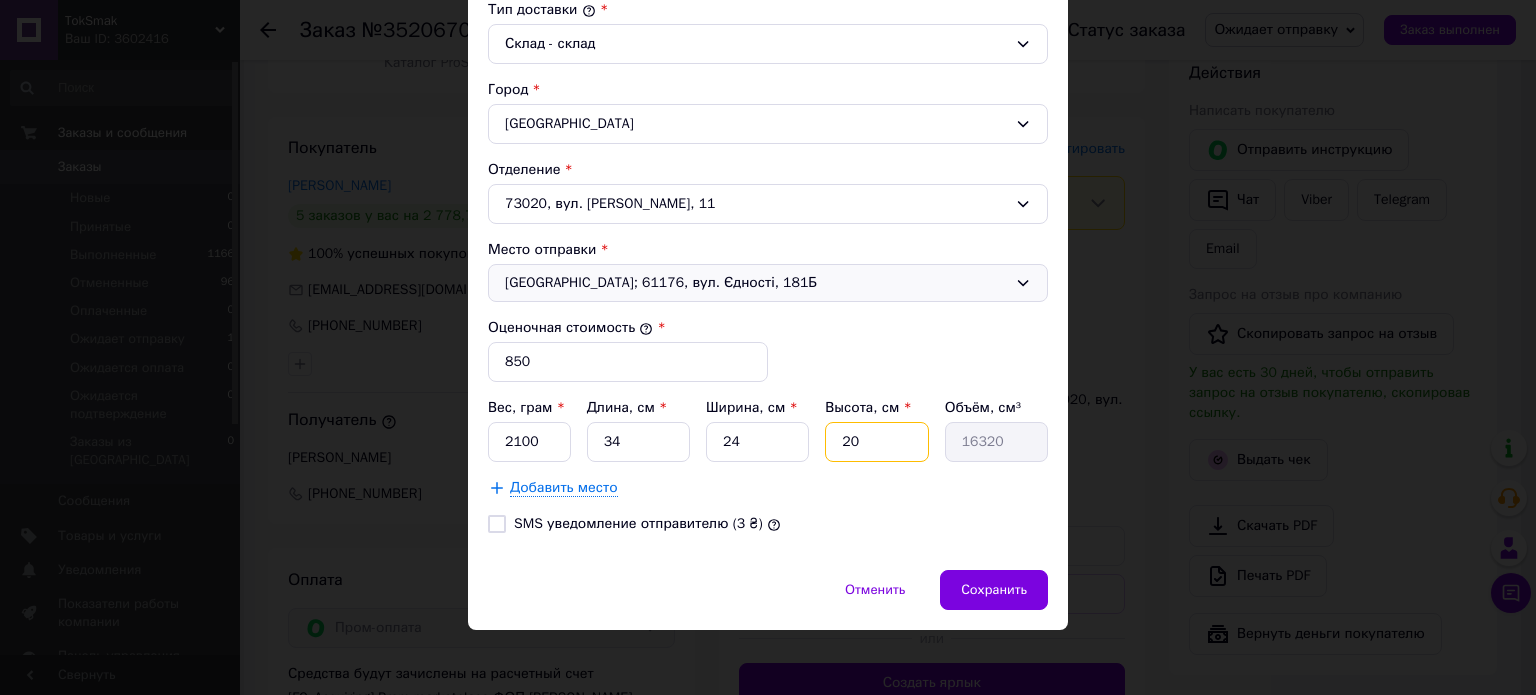 type on "20" 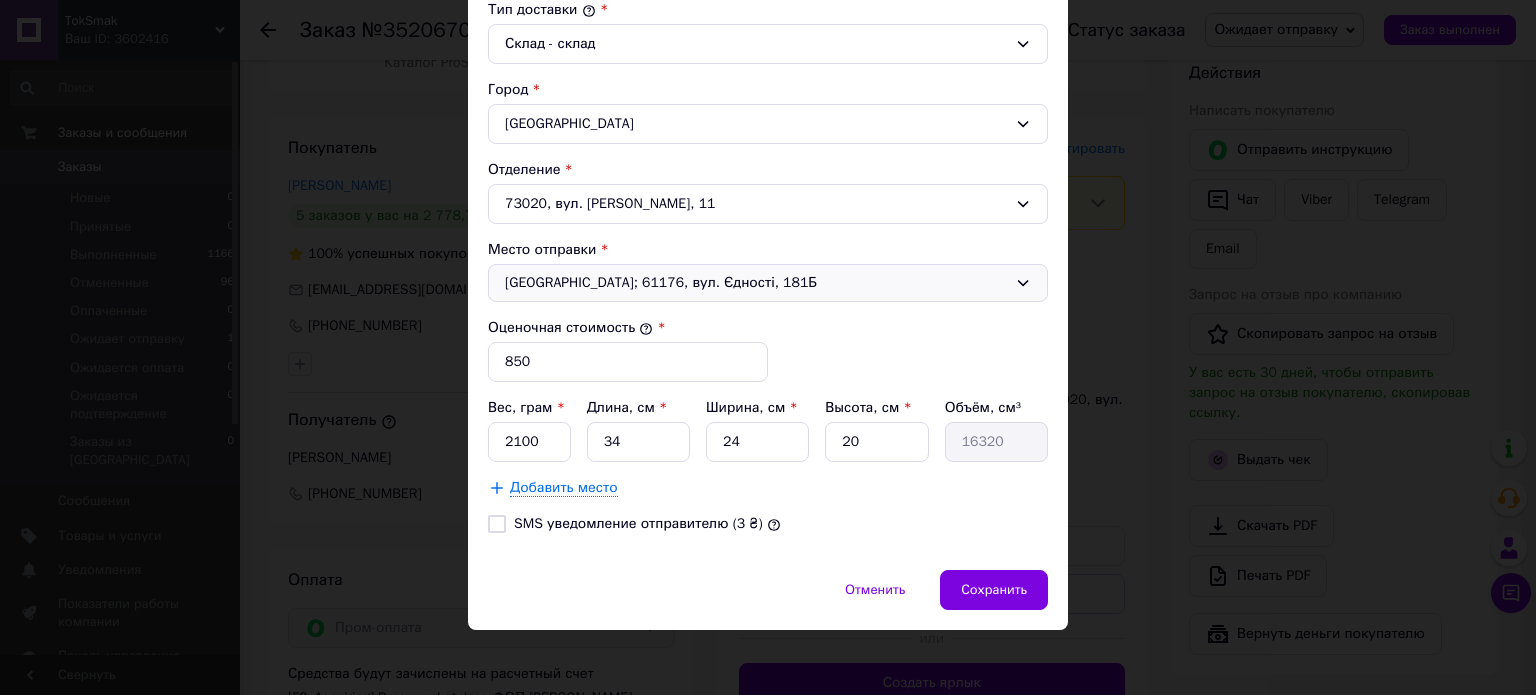 click on "Добавить место" at bounding box center [768, 488] 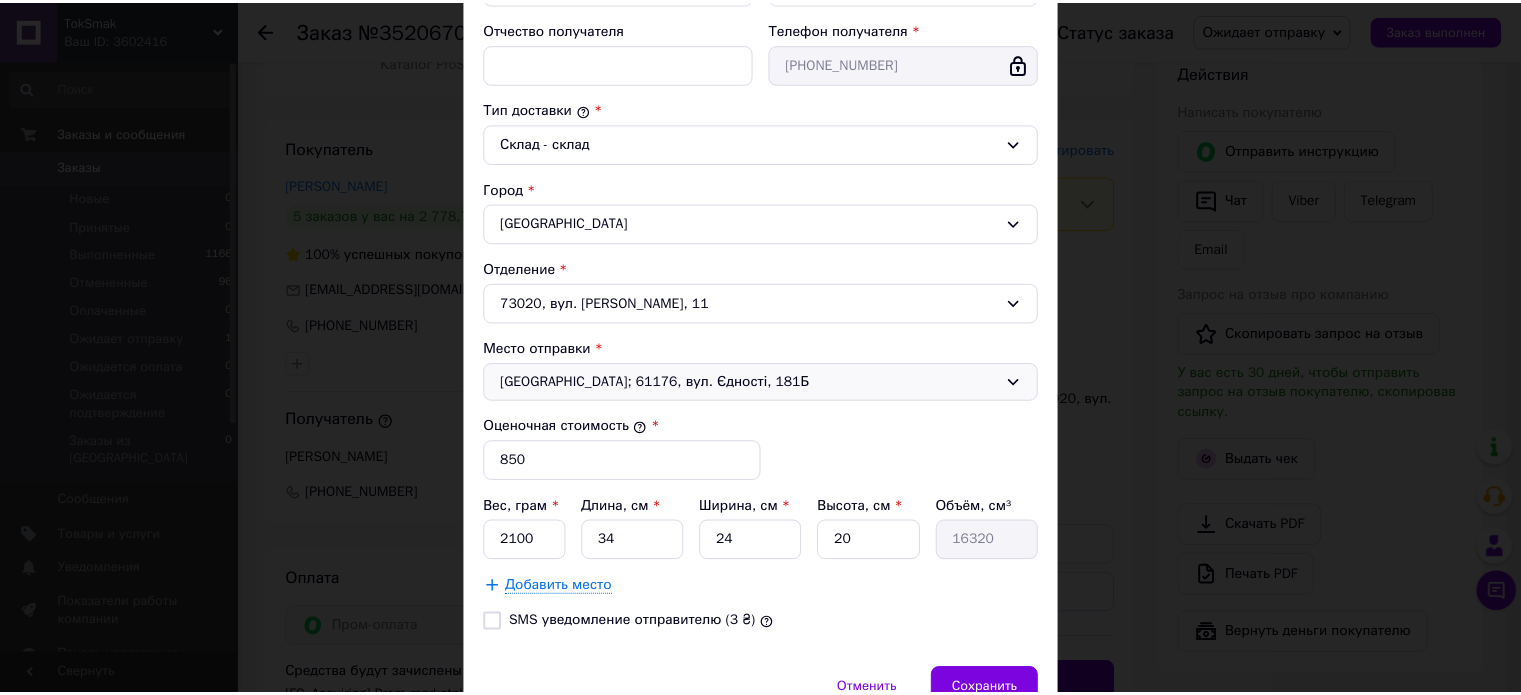 scroll, scrollTop: 551, scrollLeft: 0, axis: vertical 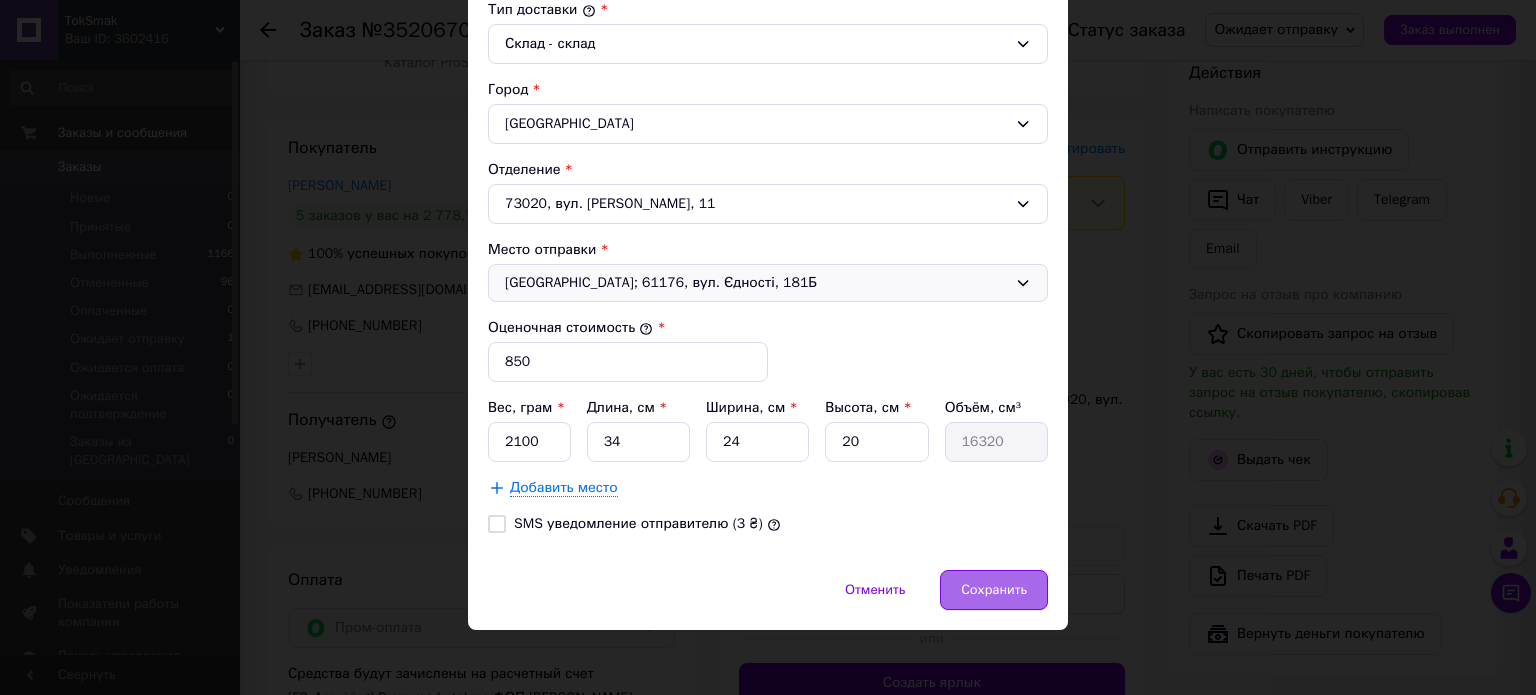 click on "Сохранить" at bounding box center (994, 590) 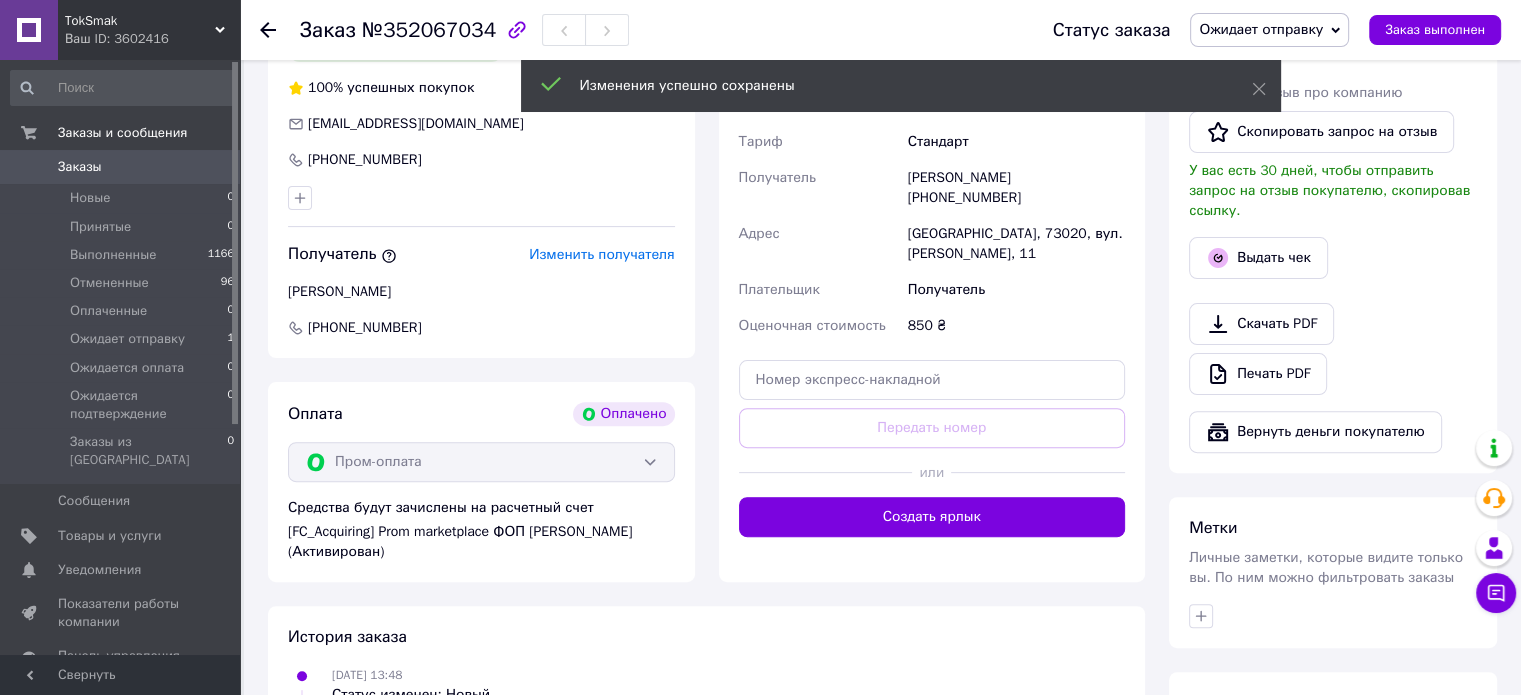 scroll, scrollTop: 584, scrollLeft: 0, axis: vertical 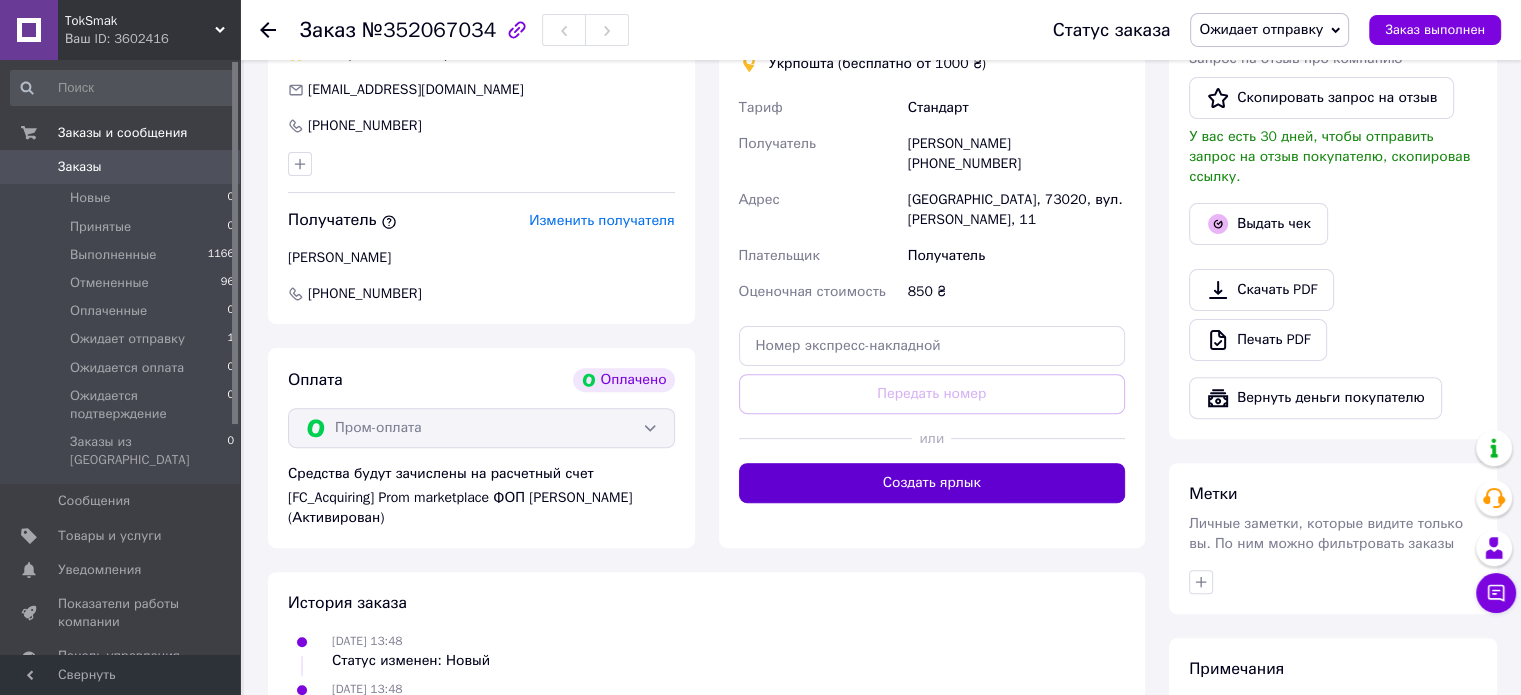 click on "Создать ярлык" at bounding box center [932, 483] 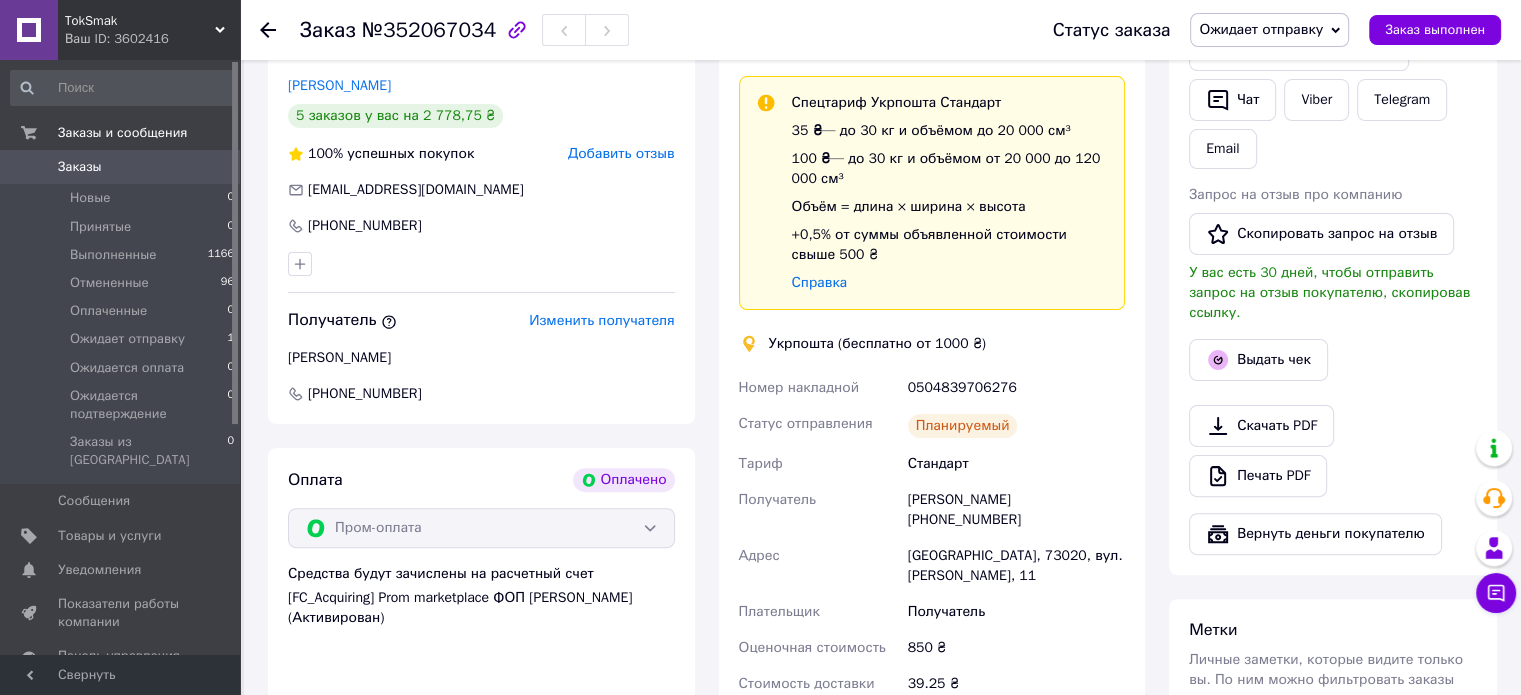scroll, scrollTop: 584, scrollLeft: 0, axis: vertical 